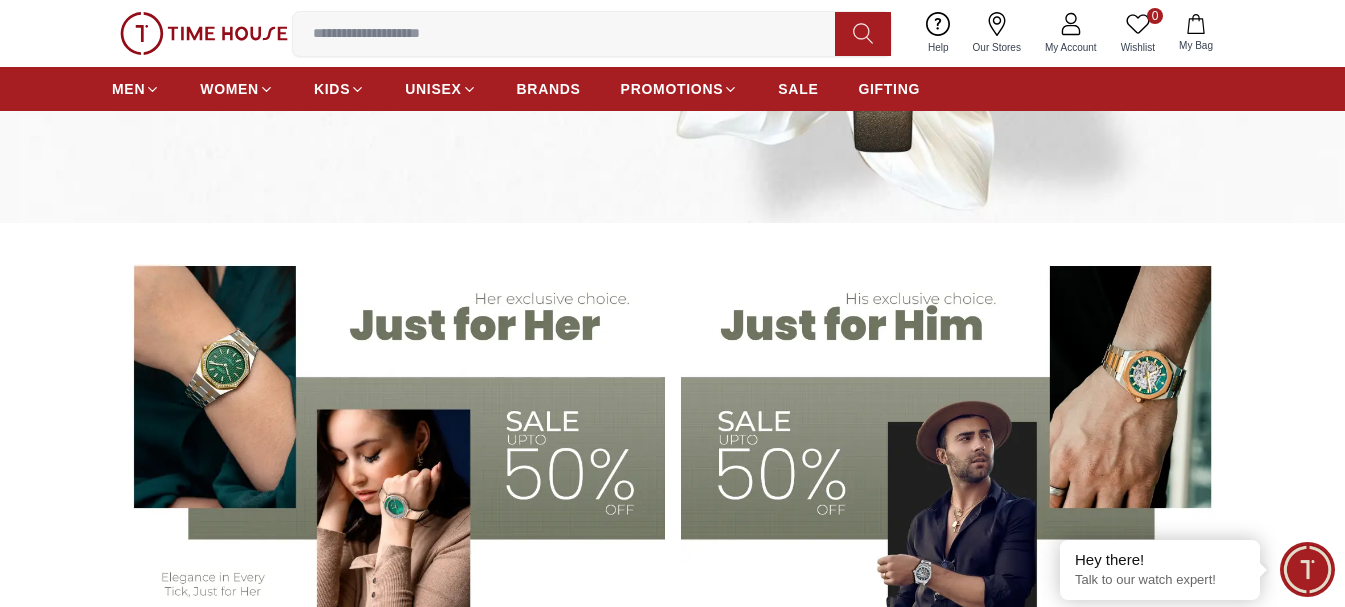 scroll, scrollTop: 0, scrollLeft: 0, axis: both 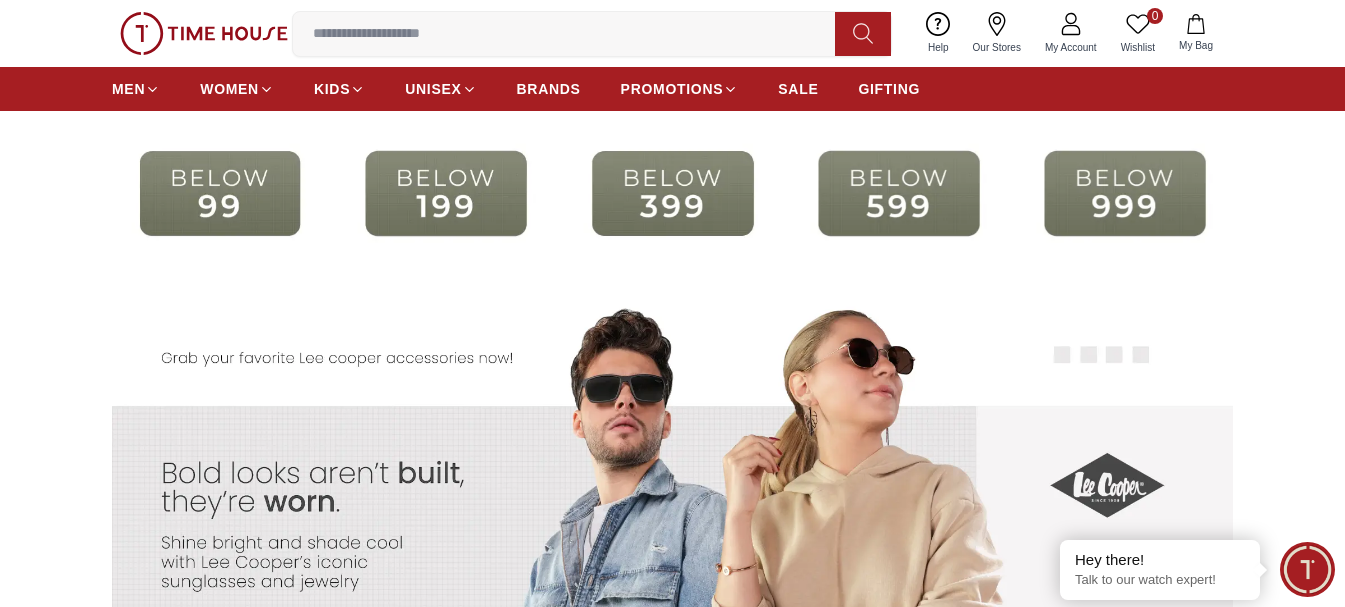 click at bounding box center (899, 193) 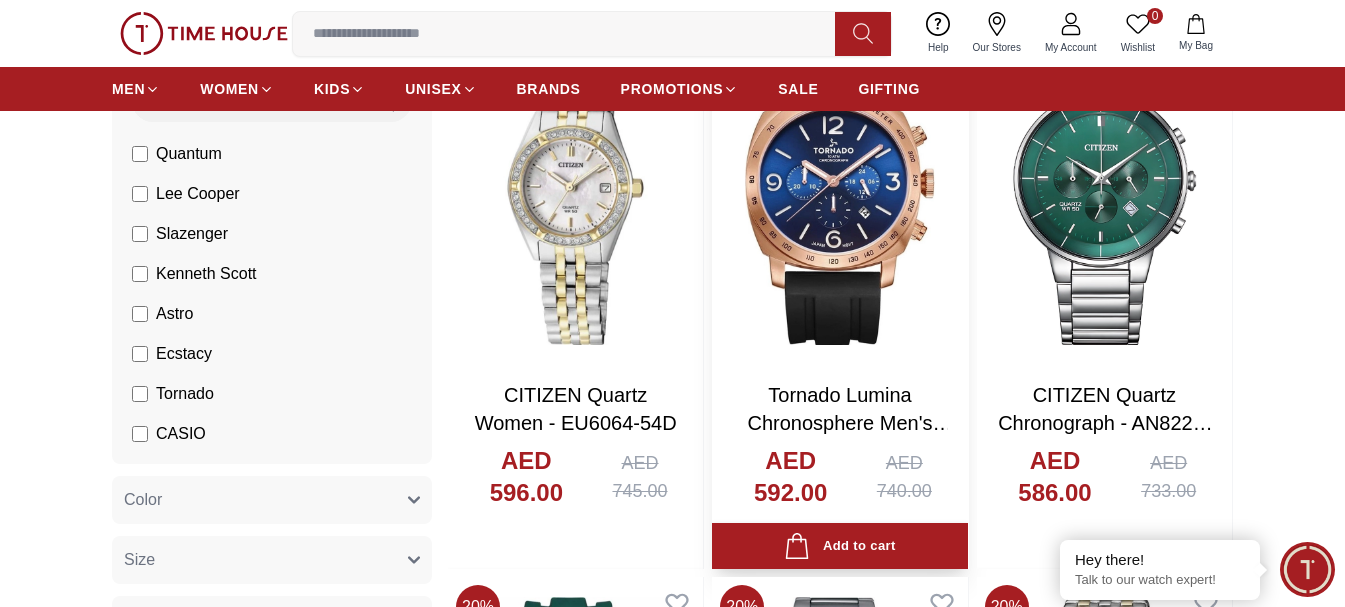 scroll, scrollTop: 300, scrollLeft: 0, axis: vertical 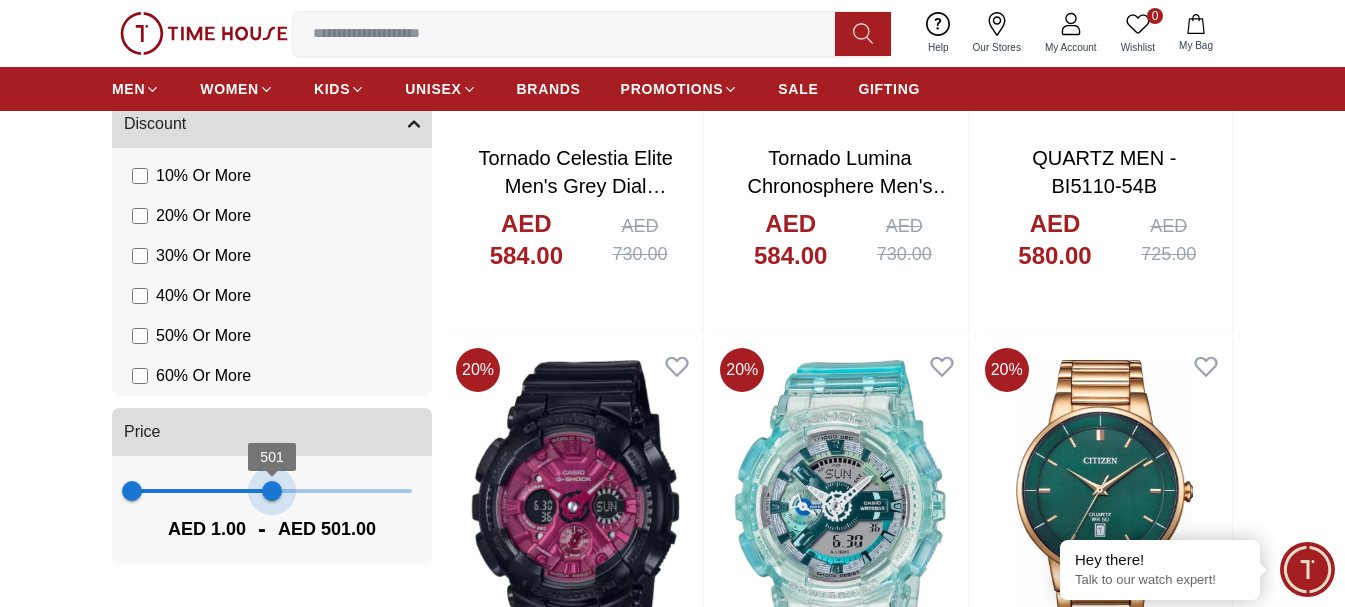 type on "***" 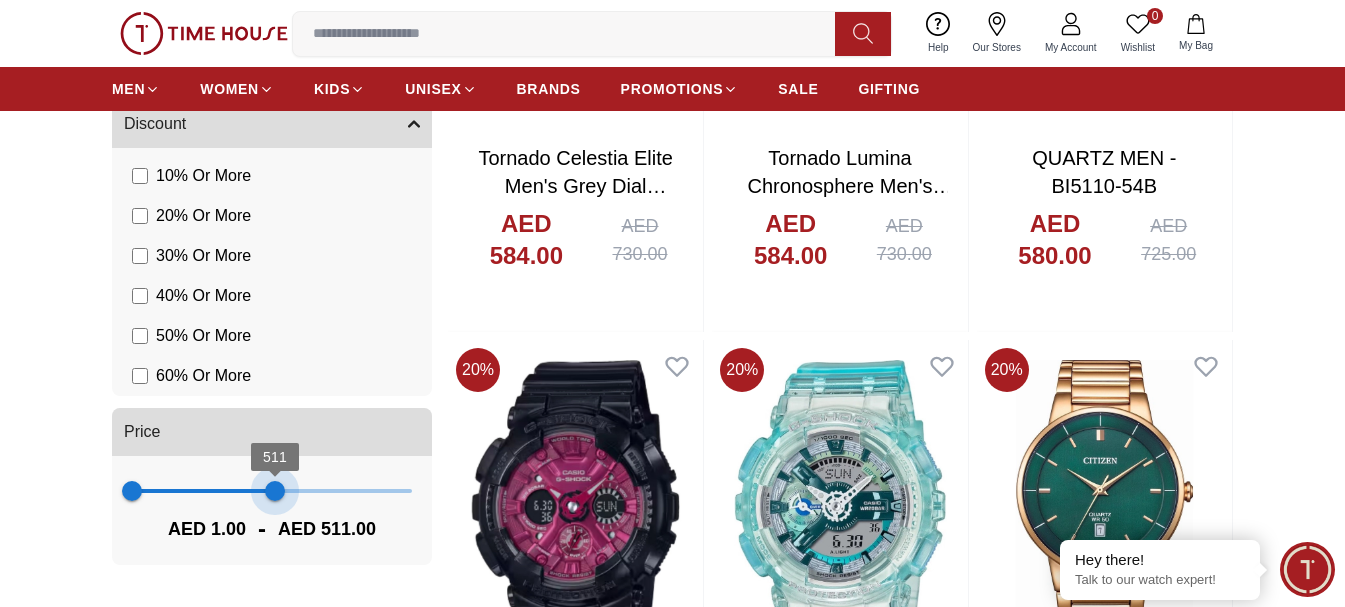 drag, startPoint x: 297, startPoint y: 493, endPoint x: 275, endPoint y: 496, distance: 22.203604 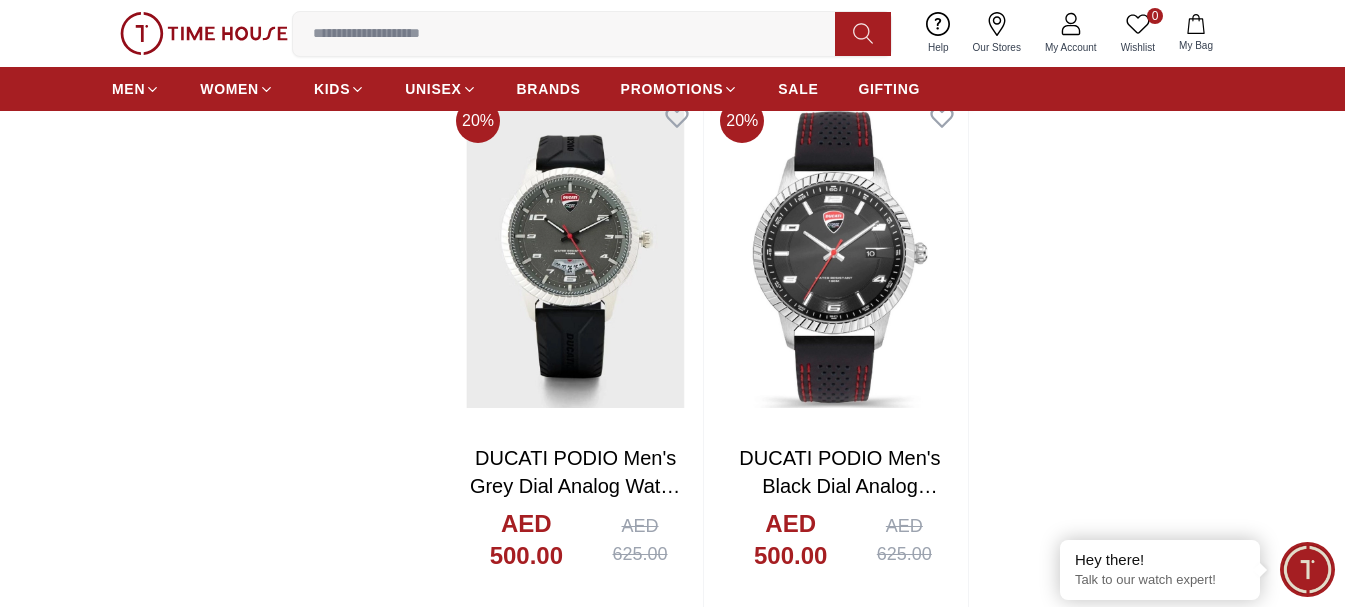 scroll, scrollTop: 3700, scrollLeft: 0, axis: vertical 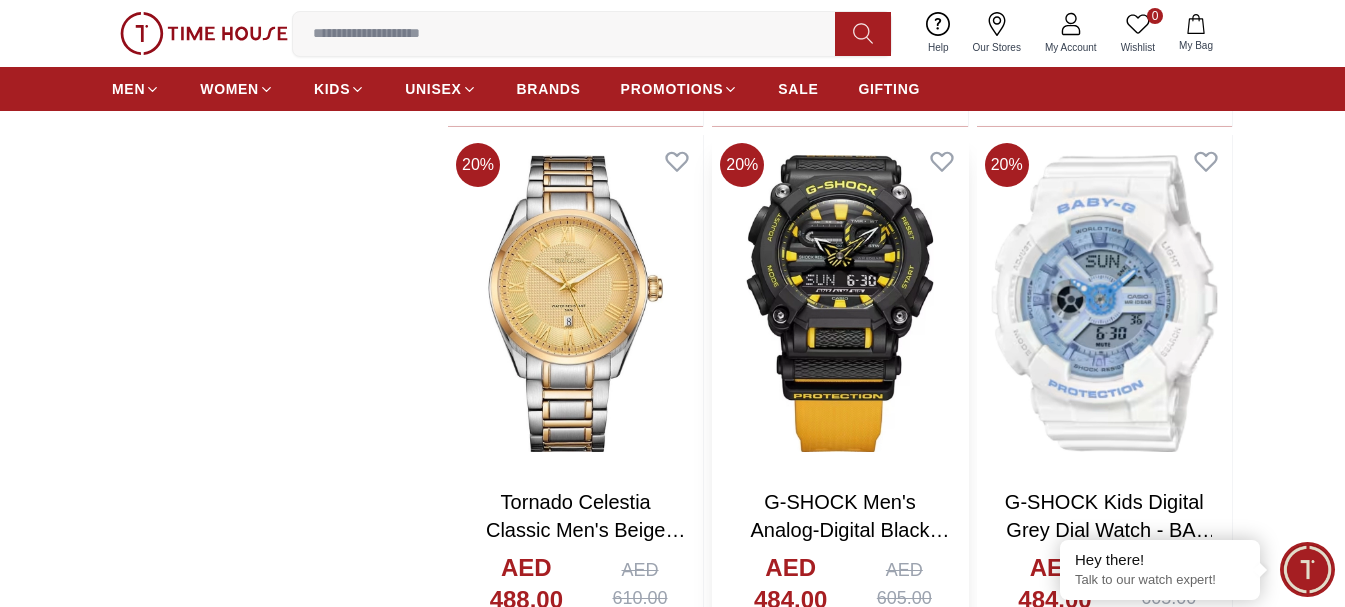 click on "G-SHOCK Men's Analog-Digital Black Dial Watch - GA-900A-1A9DR" at bounding box center (844, 544) 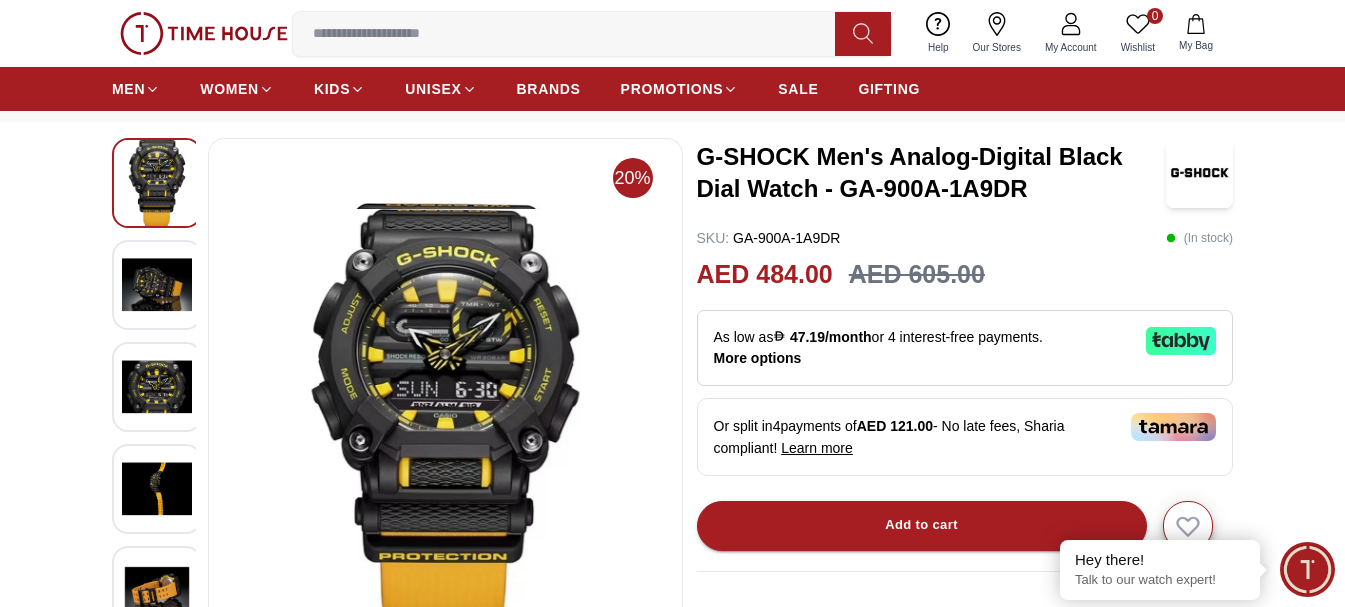 scroll, scrollTop: 200, scrollLeft: 0, axis: vertical 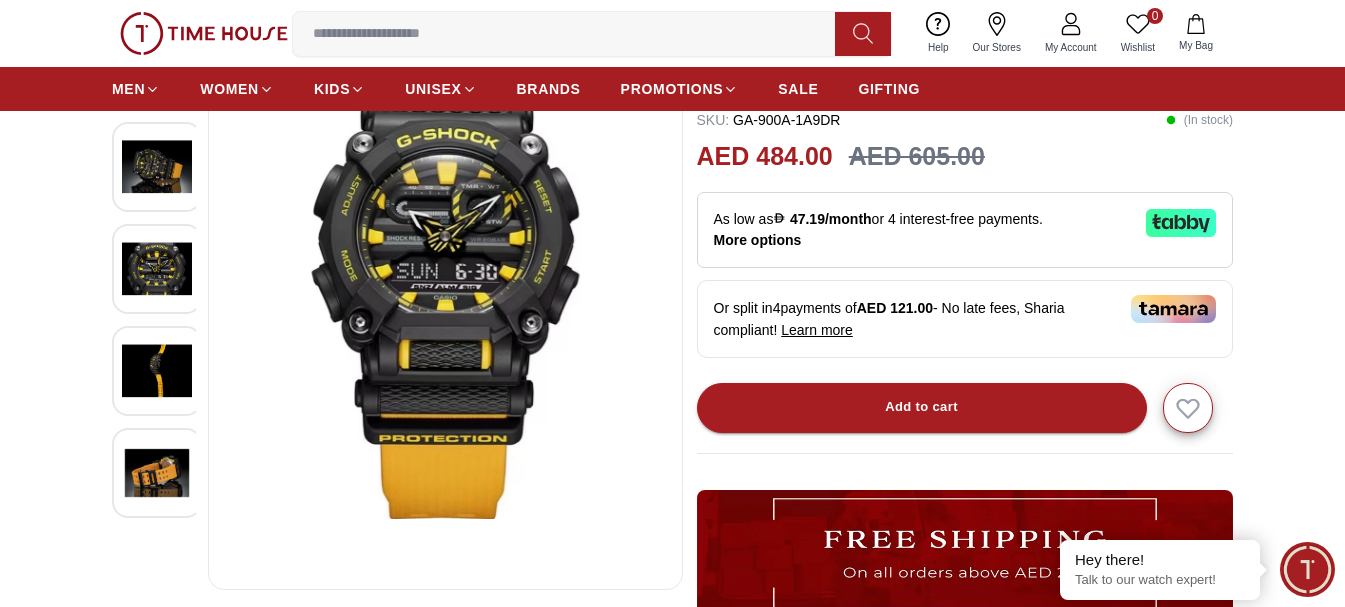 click at bounding box center [157, 371] 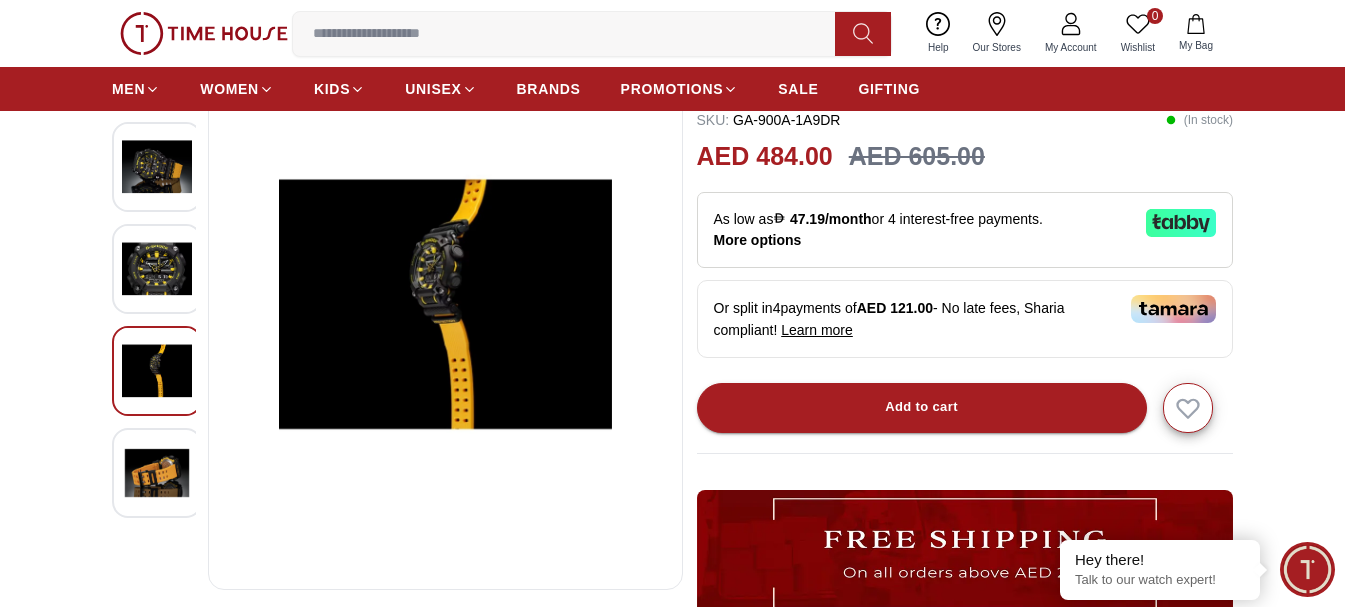 click at bounding box center (157, 269) 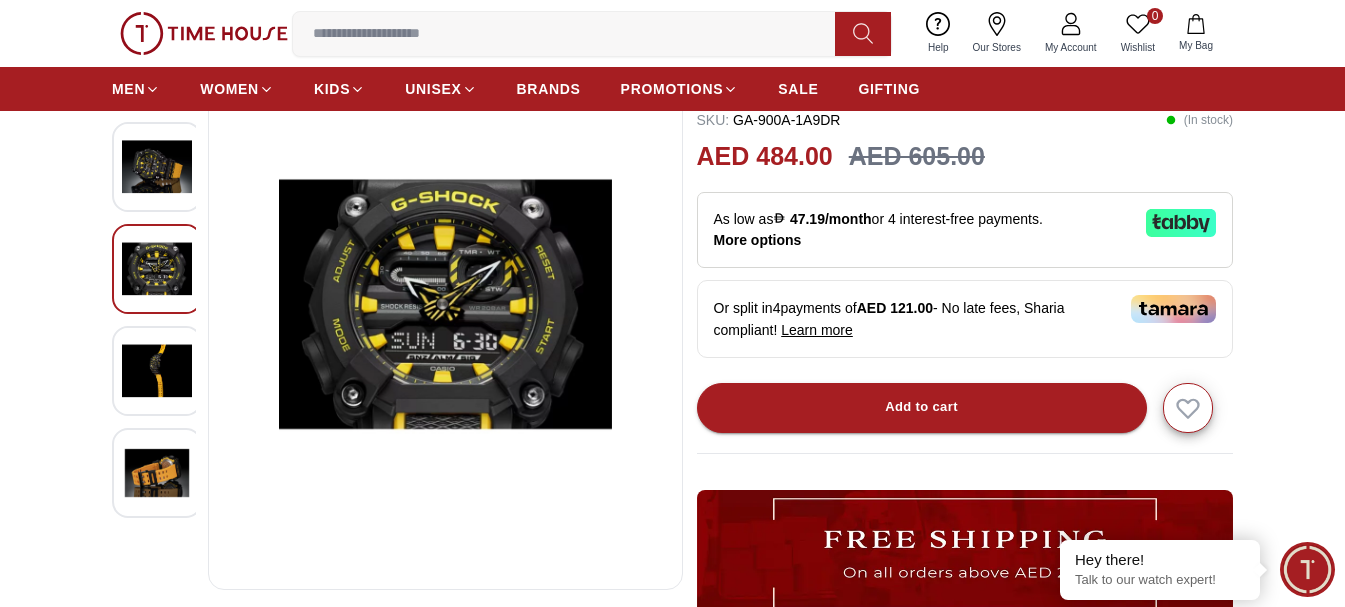 click at bounding box center (157, 473) 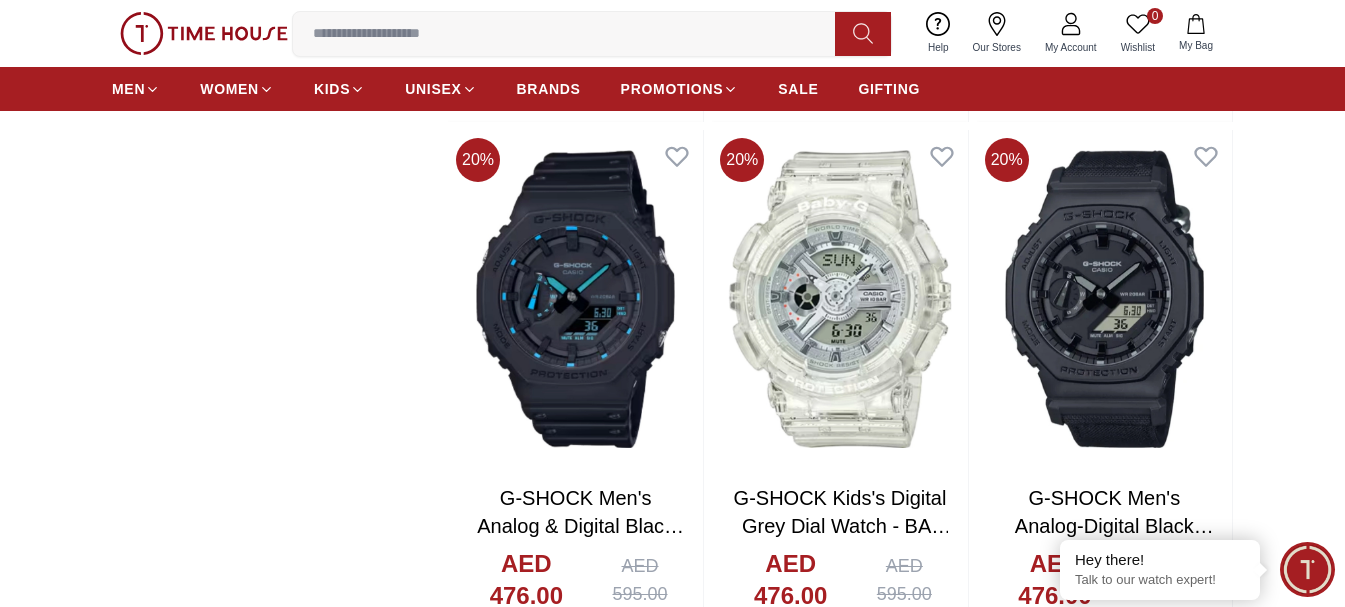 scroll, scrollTop: 10582, scrollLeft: 0, axis: vertical 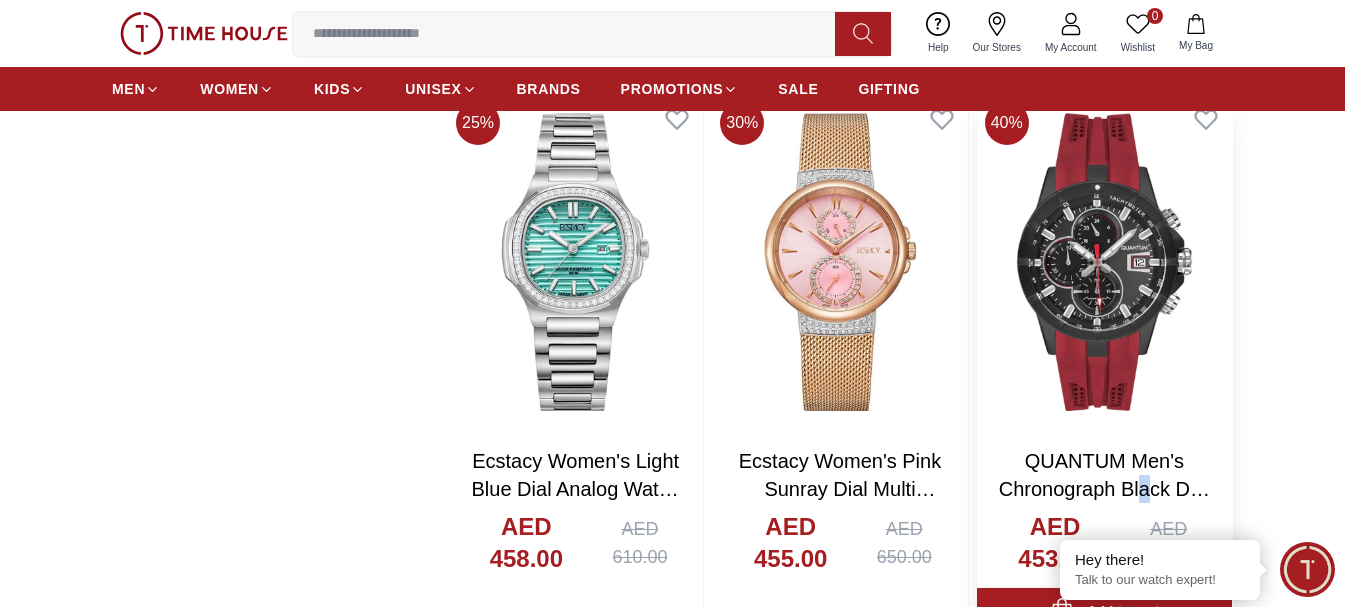 click on "QUANTUM Men's Chronograph Black Dial Watch - HNG893.658" at bounding box center (1104, 475) 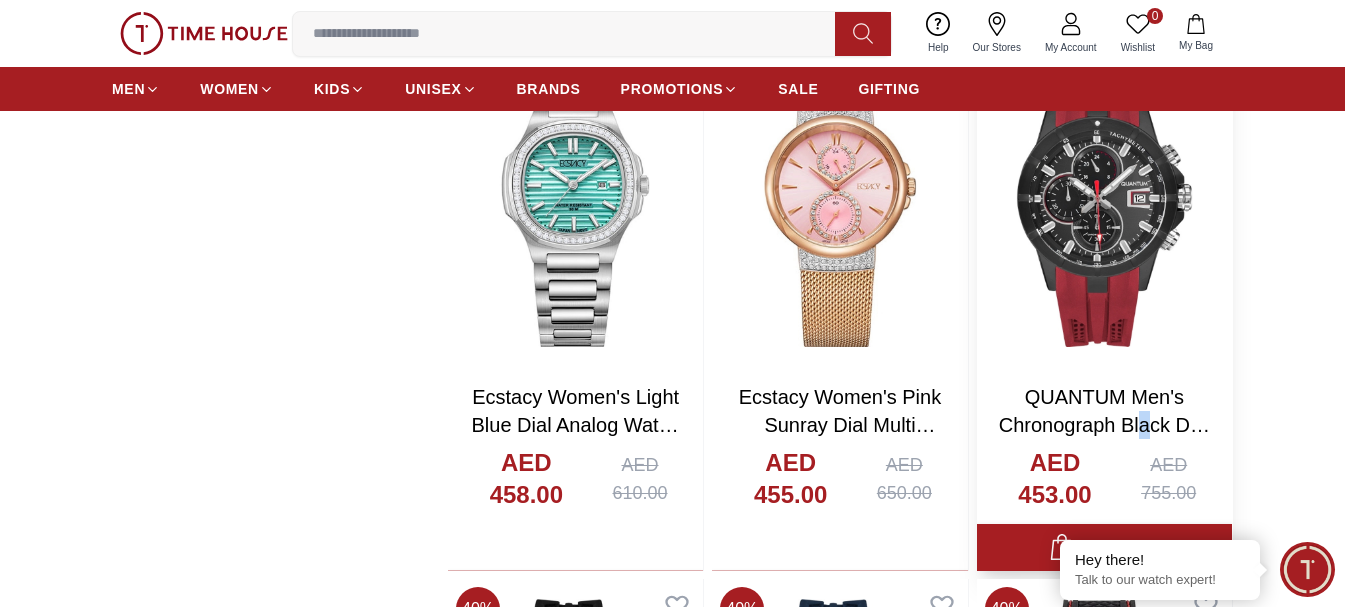 scroll, scrollTop: 16782, scrollLeft: 0, axis: vertical 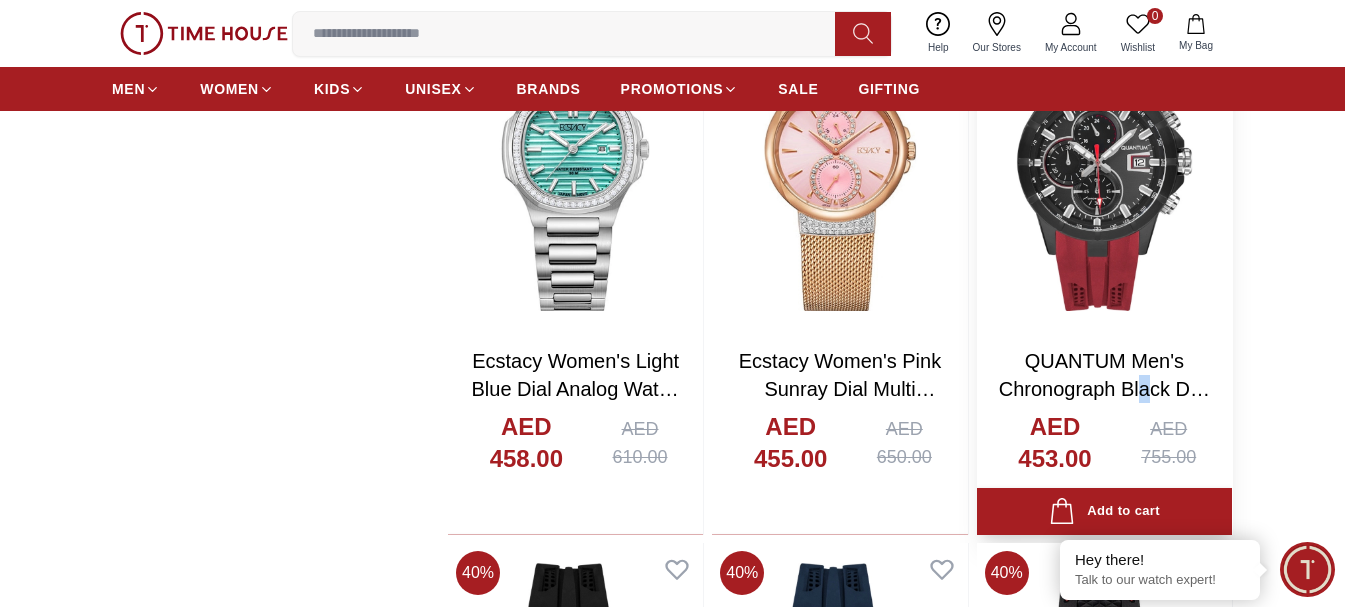click on "QUANTUM Men's Chronograph Black Dial Watch - HNG893.658" at bounding box center [1104, 389] 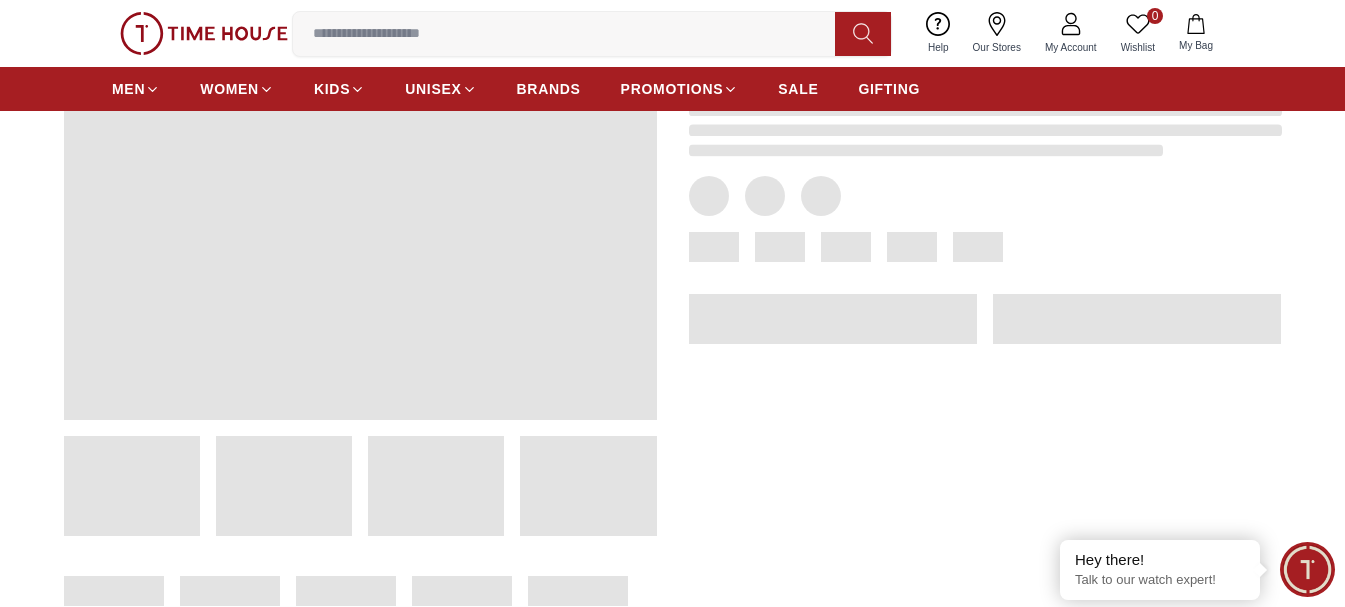 scroll, scrollTop: 200, scrollLeft: 0, axis: vertical 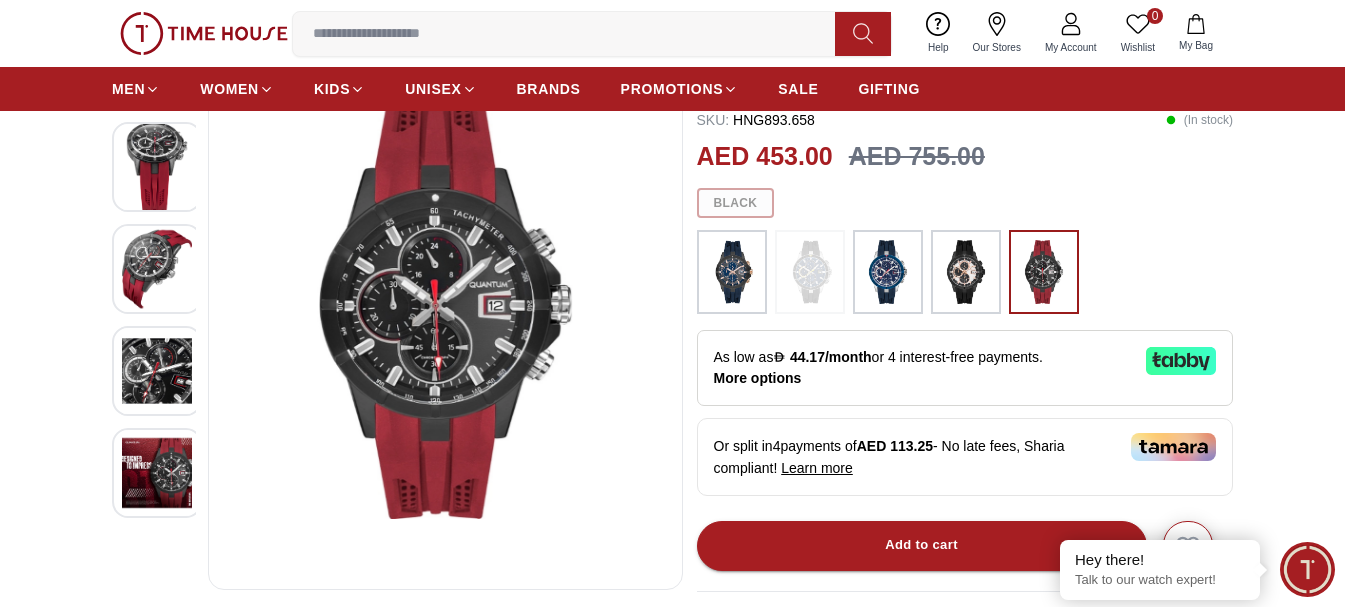 click at bounding box center (157, 473) 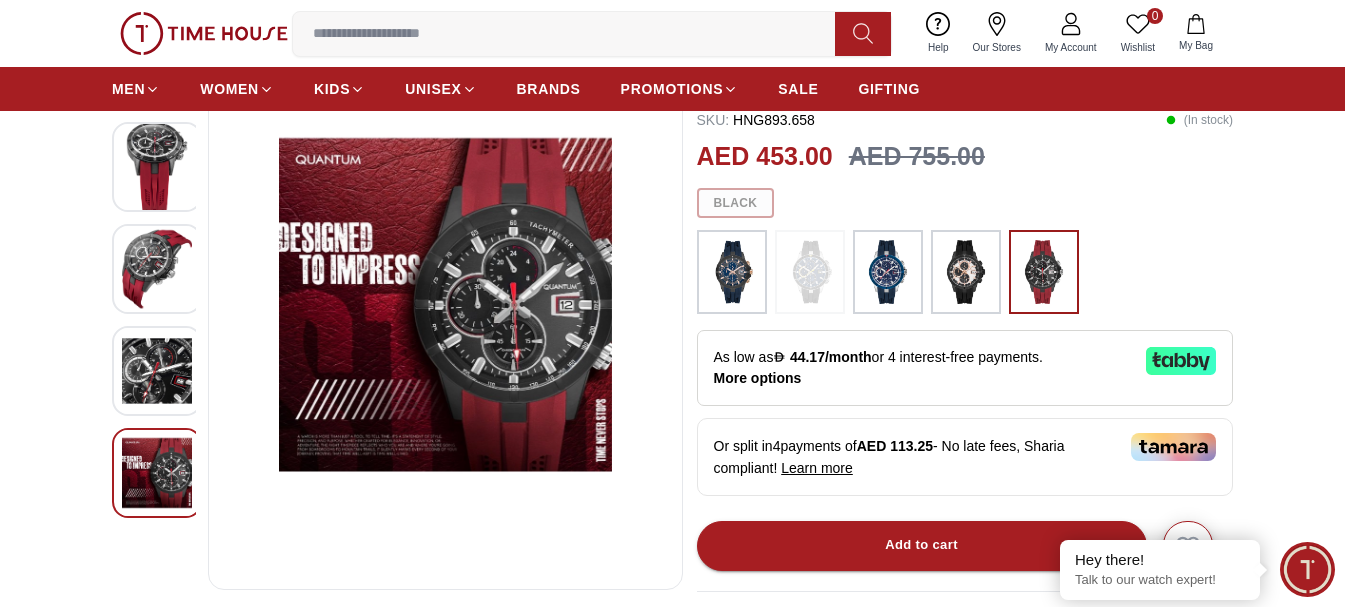 click at bounding box center (732, 272) 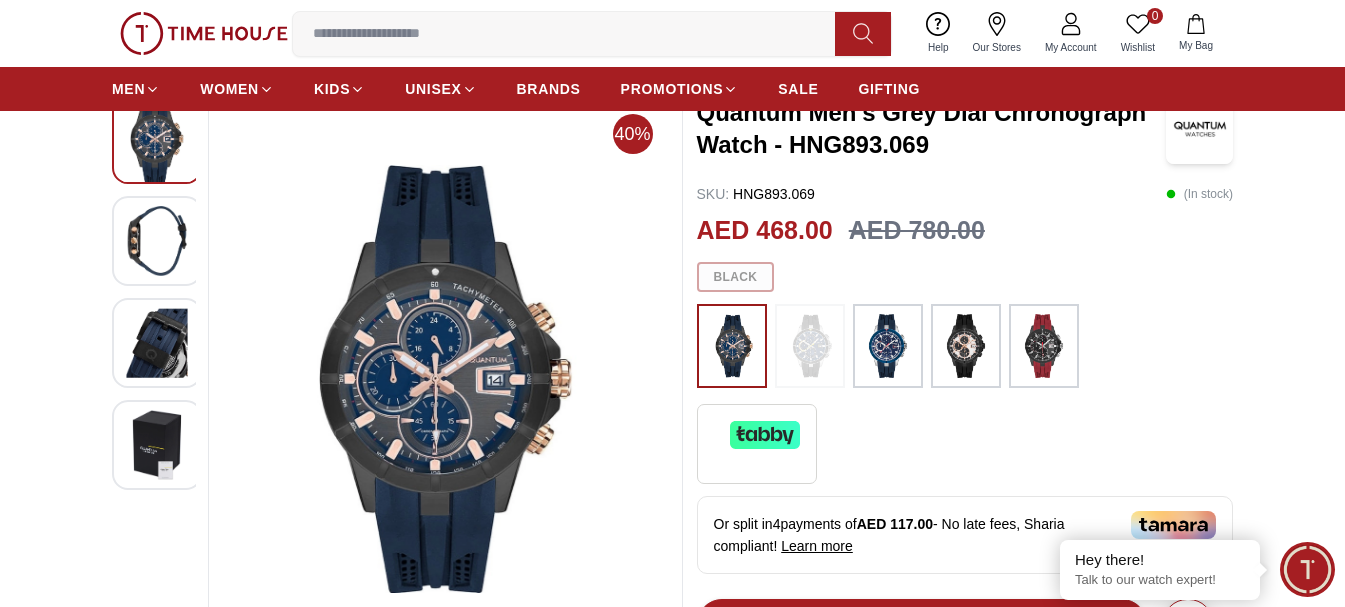 scroll, scrollTop: 200, scrollLeft: 0, axis: vertical 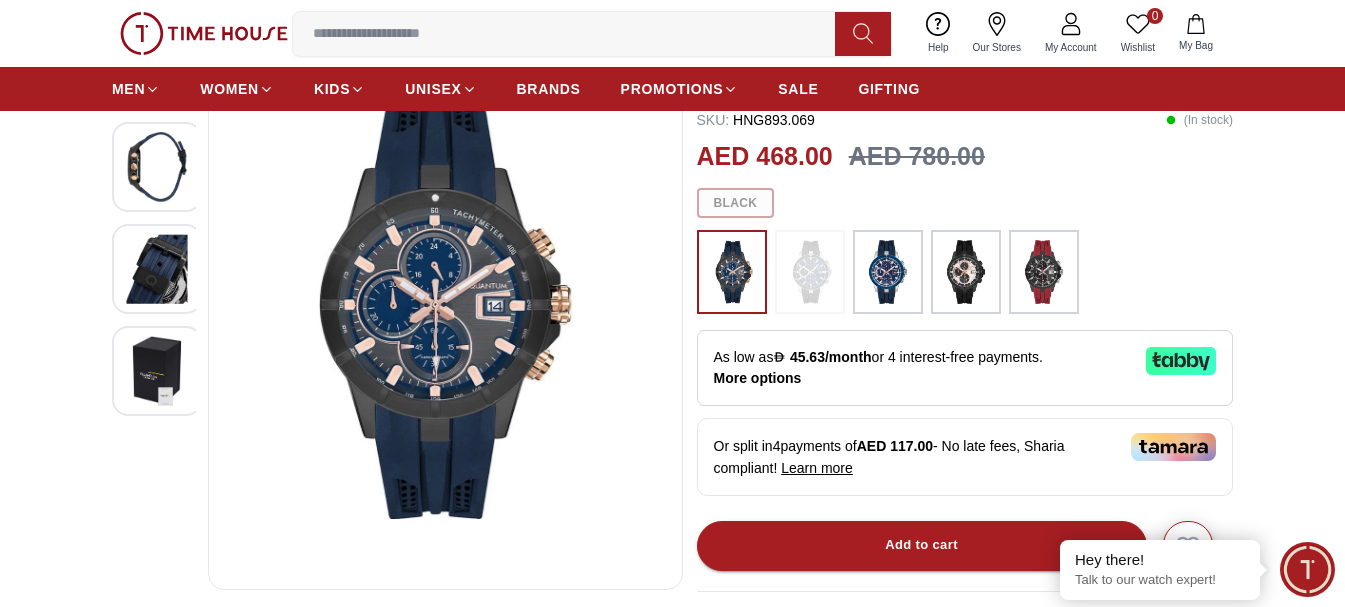 click at bounding box center (966, 272) 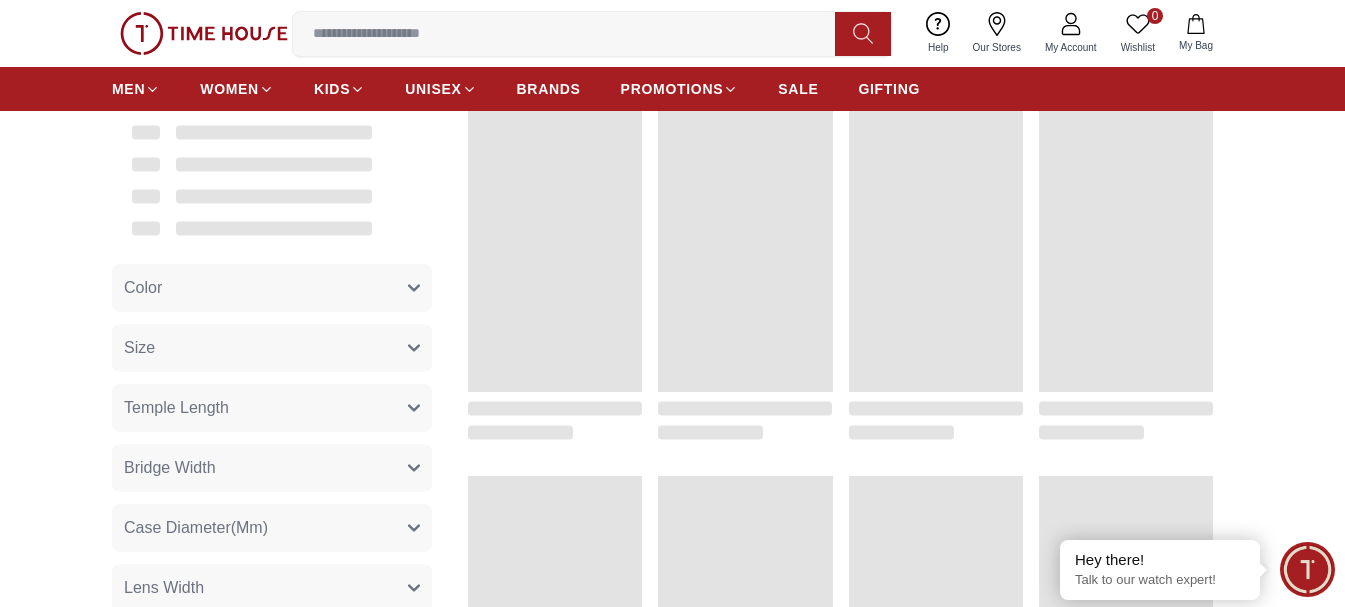 scroll, scrollTop: 2059, scrollLeft: 0, axis: vertical 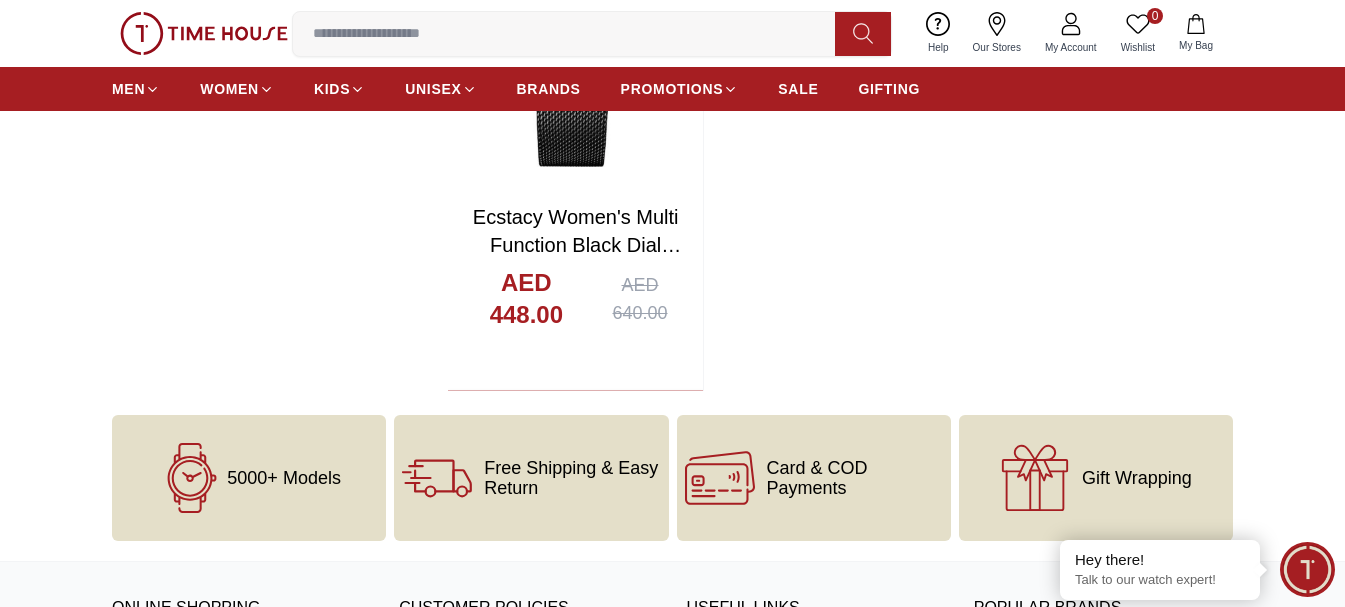 click on "20 % QUARTZ WOMEN - EQ0603-59P AED 511.00 AED 639.00 Add to cart Add to cart 20 % G-SHOCK Men's Digital Grey Dial Watch - GD-350GB-1A9DR AED 508.00 AED 635.00 Add to cart Add to cart 20 % G-SHOCK Men's Analog-Digital Blue Dial Watch - GA-110CD-1A2DR AED 508.00 AED 635.00 Add to cart Add to cart 20 % G-SHOCK Men's Analog-Digital Multicolor Dial Watch - GA-110CD-1A9DR AED 508.00 AED 635.00 Add to cart Add to cart 20 % G-SHOCK Men's Analog-Digital Green Dial Watch - GA-110CD-1A3DR AED 508.00 AED 635.00 Add to cart Add to cart 40 % Quantum Men's Green Dial Chronograph Watch - HNG1033.375 AED 507.00 AED 845.00 Add to cart Add to cart 20 % CITIZEN QUARTZ WOMEN - EL3100-55X AED 506.00 AED 633.00 Add to cart Add to cart 20 % CITIZEN QUARTZ WOMEN - EL3100-55W AED 506.00 AED 633.00 Add to cart Add to cart 20 % CITIZEN QUARTZ WOMEN - EL3100-55A AED 506.00 AED 633.00 Add to cart Add to cart 20 % CITIZEN Quartz Men - BI5094-59E AED 506.00 AED 633.00 Add to cart Add to cart 25 % AED 506.00 AED 675.00 Add to cart Add to cart" at bounding box center [840, -8946] 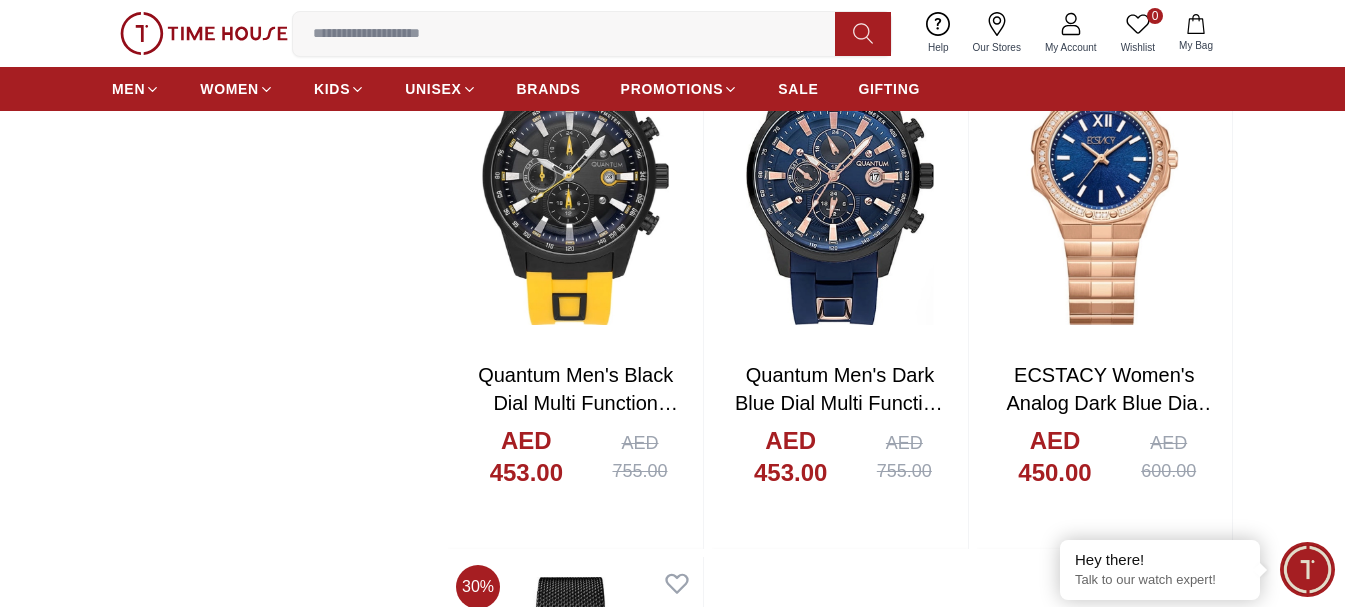 scroll, scrollTop: 17874, scrollLeft: 0, axis: vertical 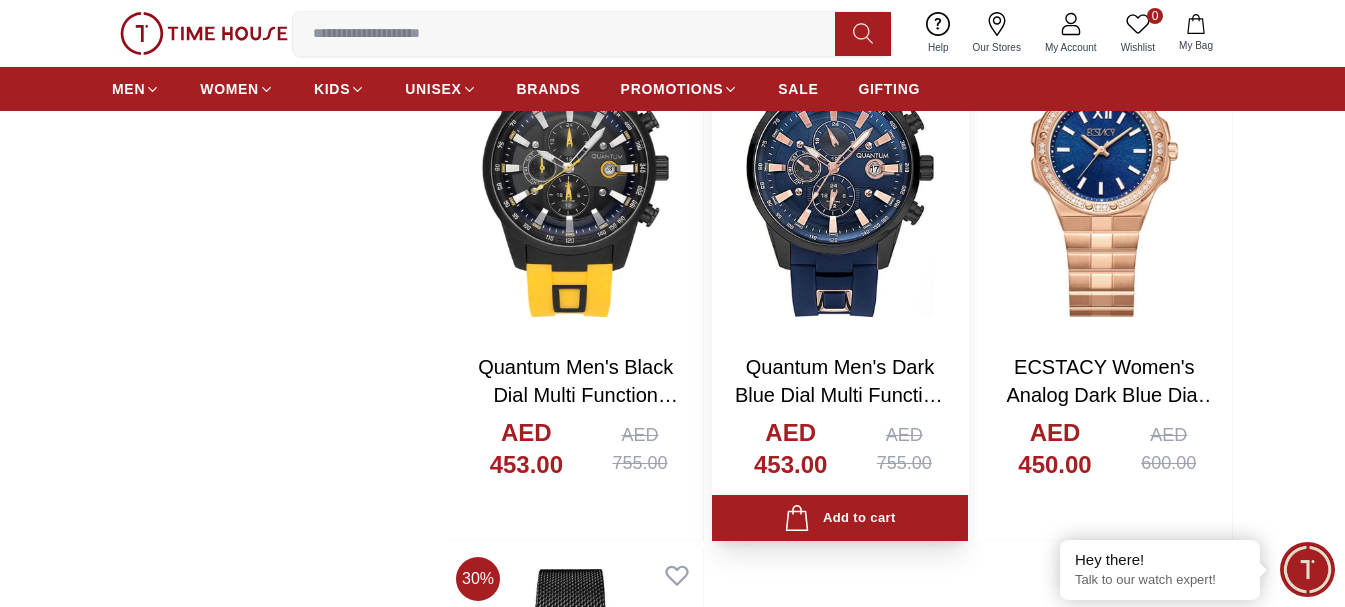 click at bounding box center (839, 168) 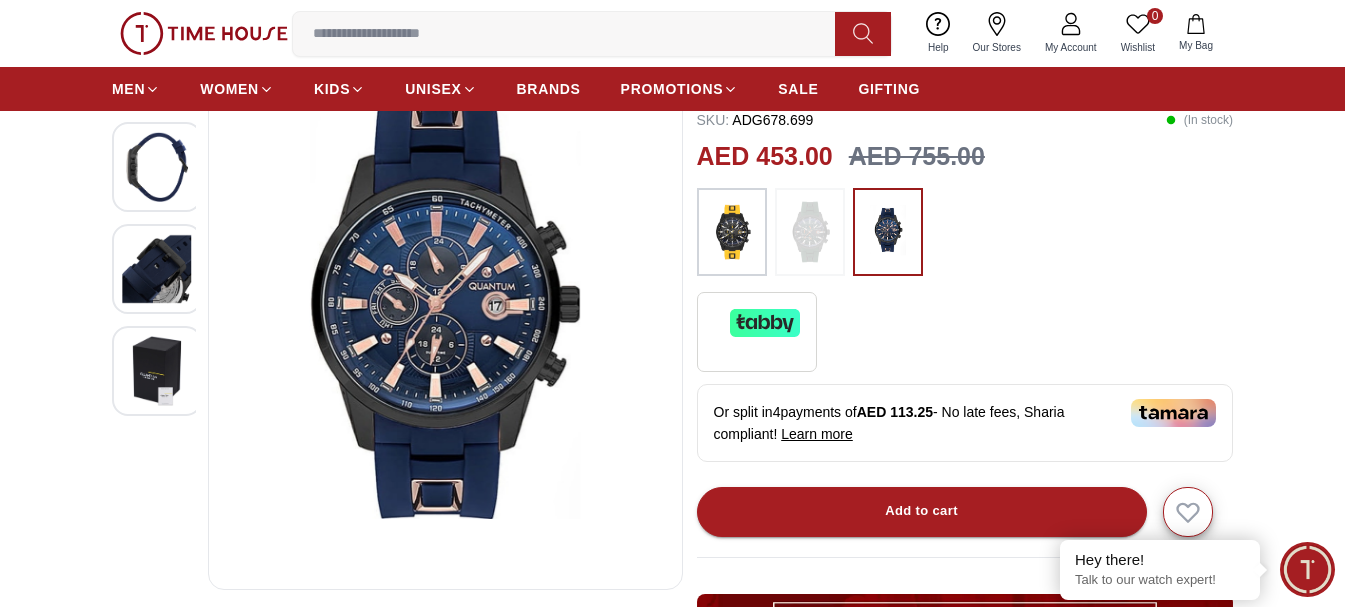 scroll, scrollTop: 0, scrollLeft: 0, axis: both 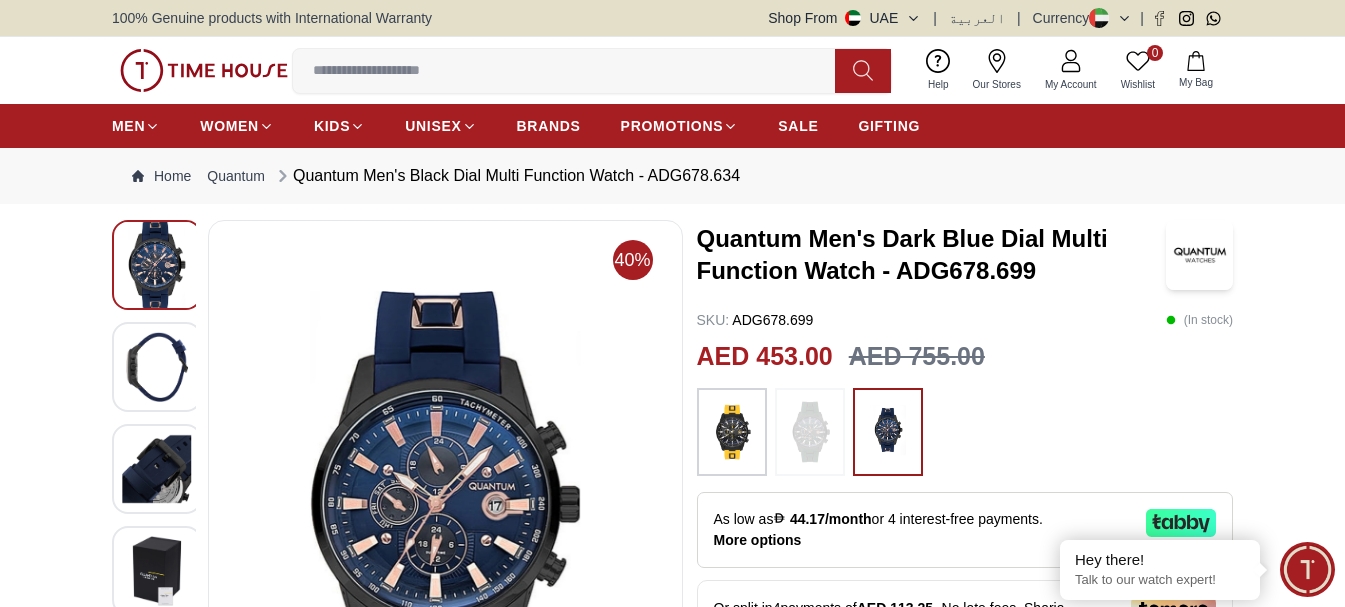 click at bounding box center (810, 432) 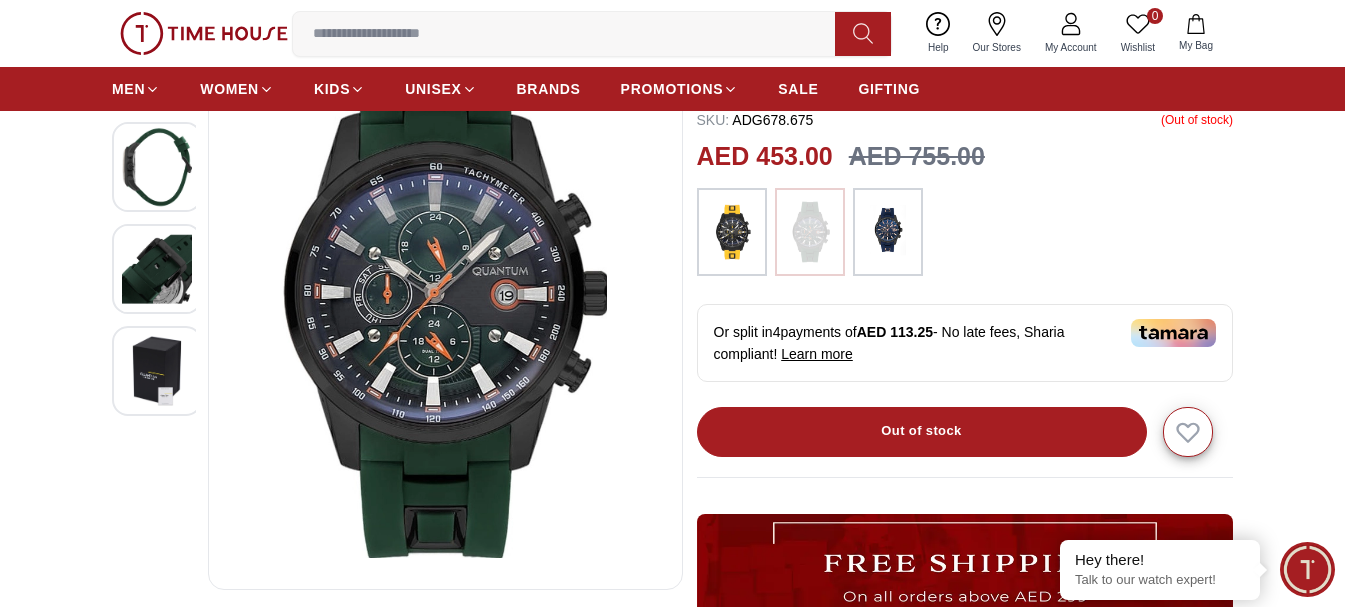 scroll, scrollTop: 0, scrollLeft: 0, axis: both 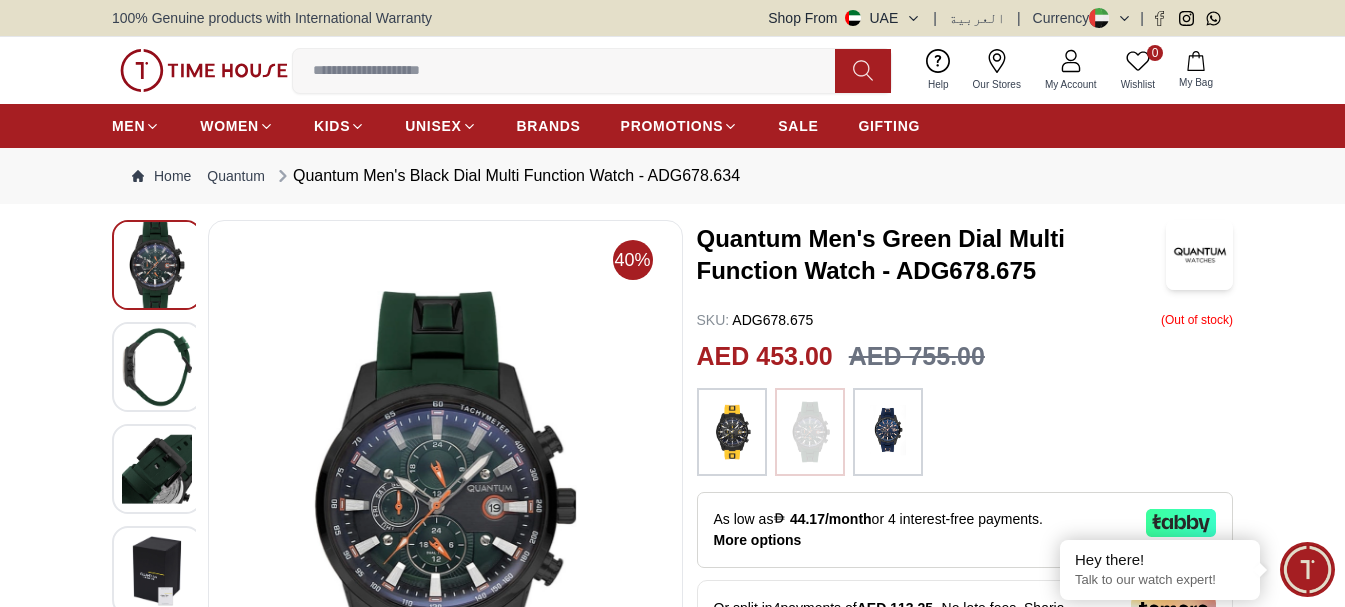 click at bounding box center (888, 430) 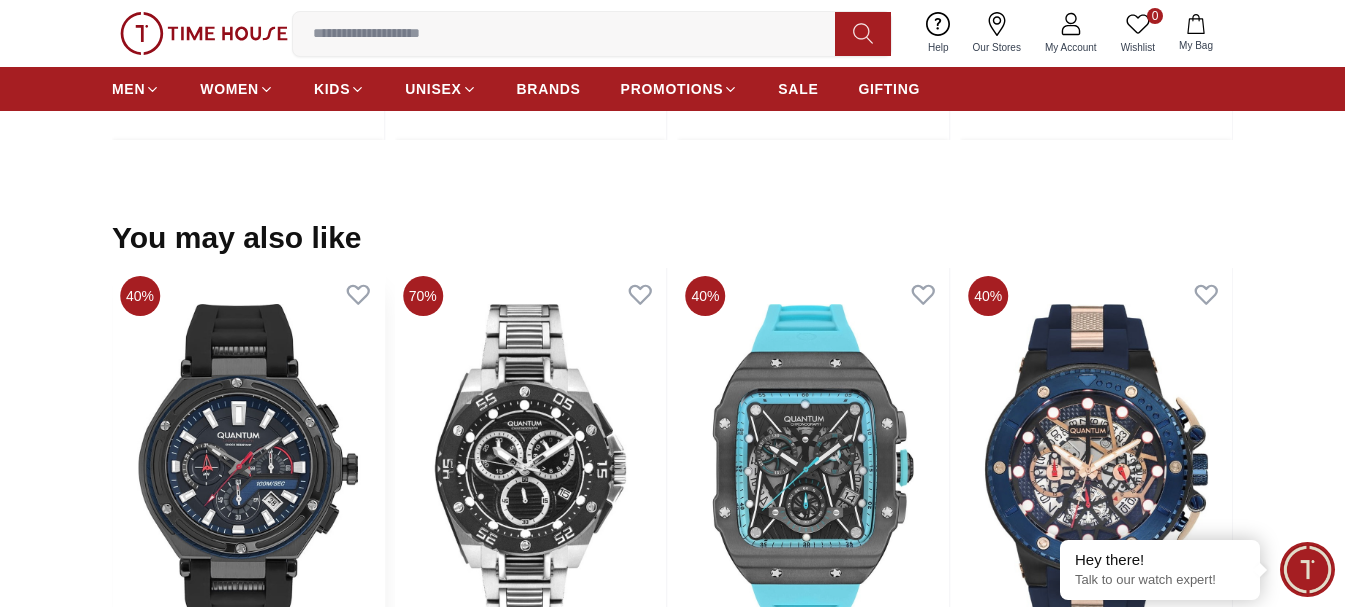 scroll, scrollTop: 1800, scrollLeft: 0, axis: vertical 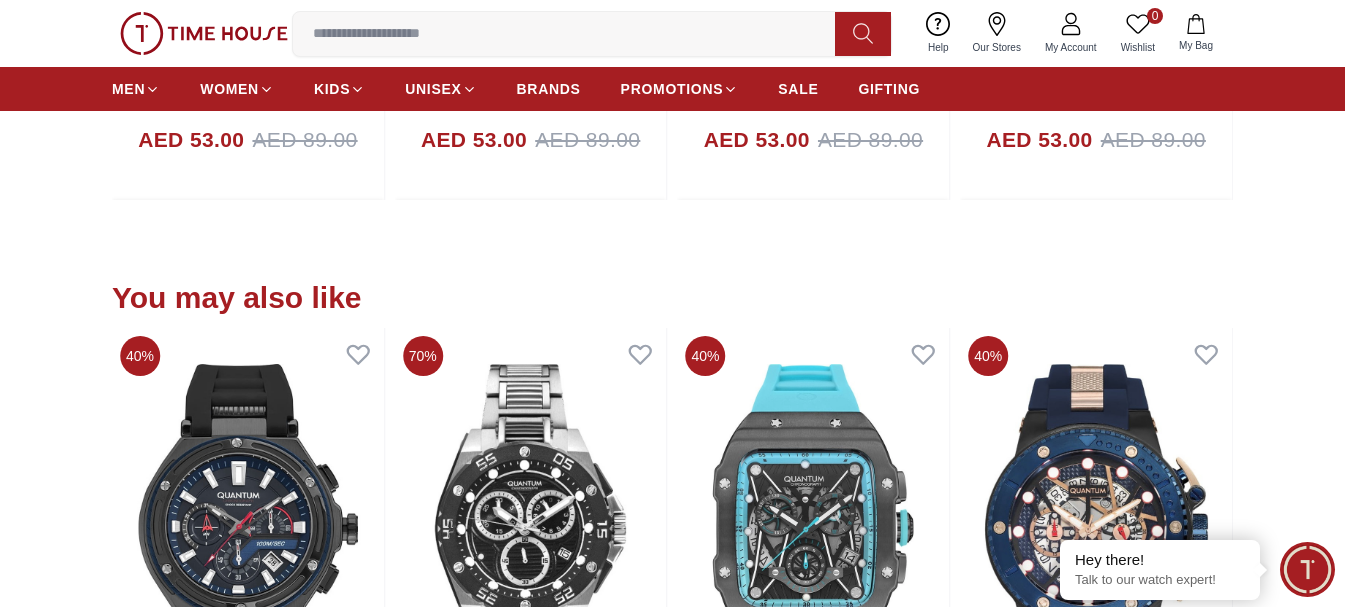 click on "You may also like" at bounding box center (237, 298) 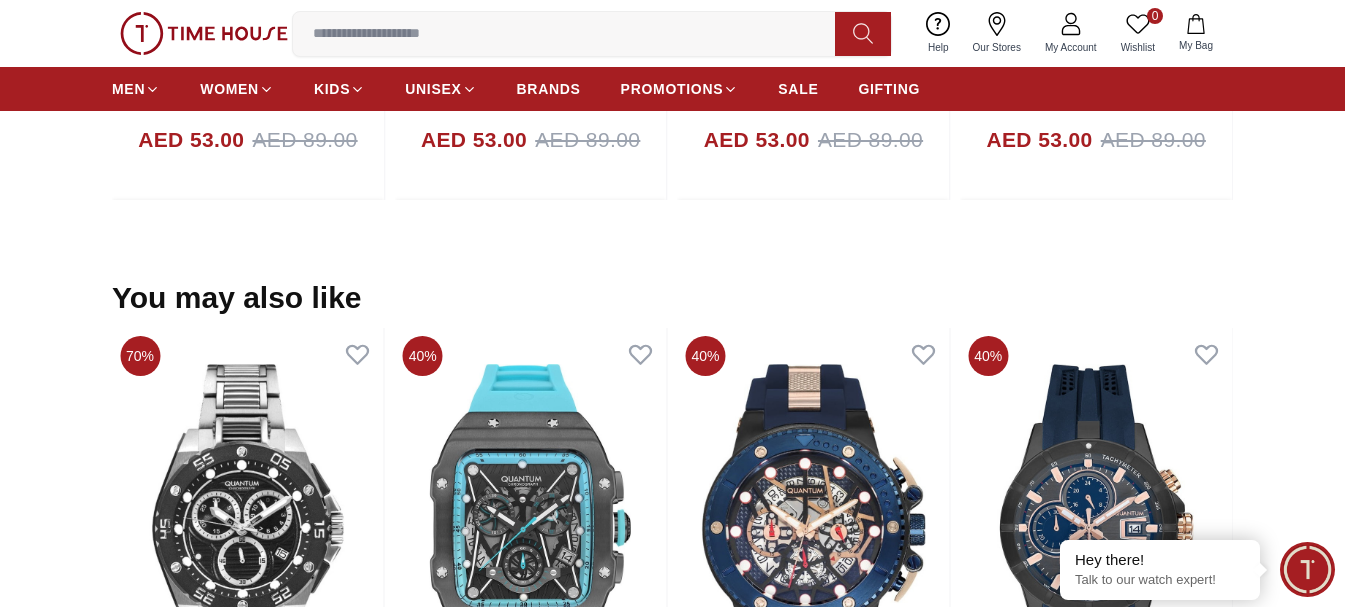 click at bounding box center [204, 33] 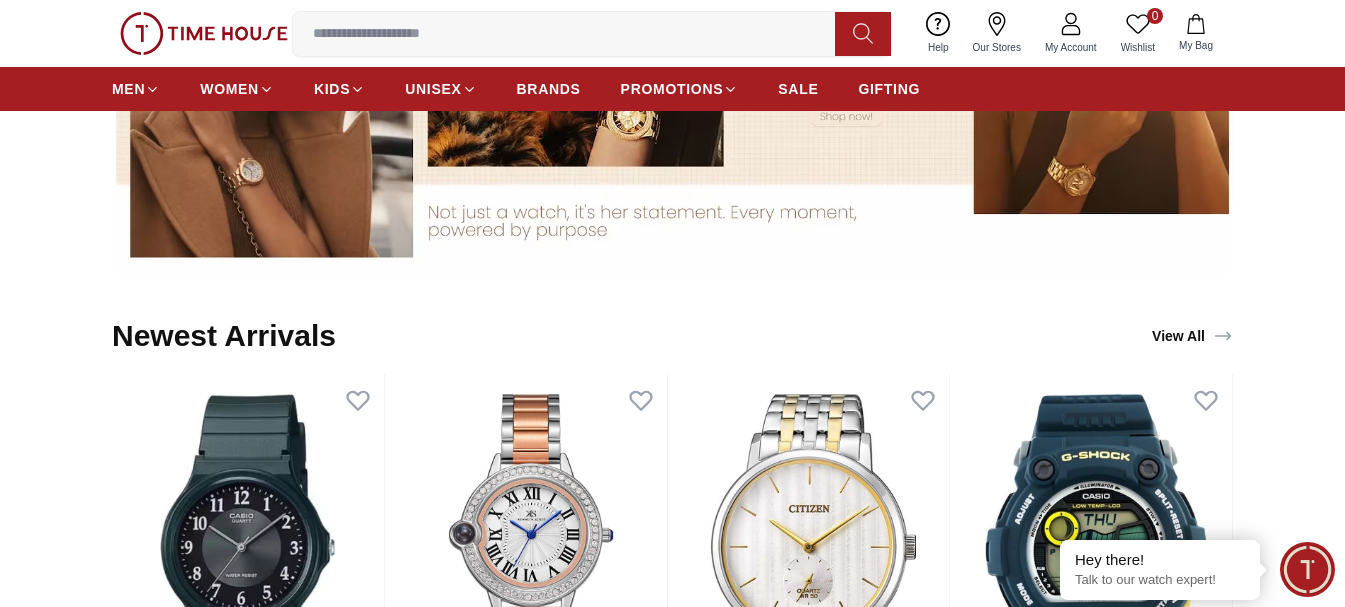 scroll, scrollTop: 0, scrollLeft: 0, axis: both 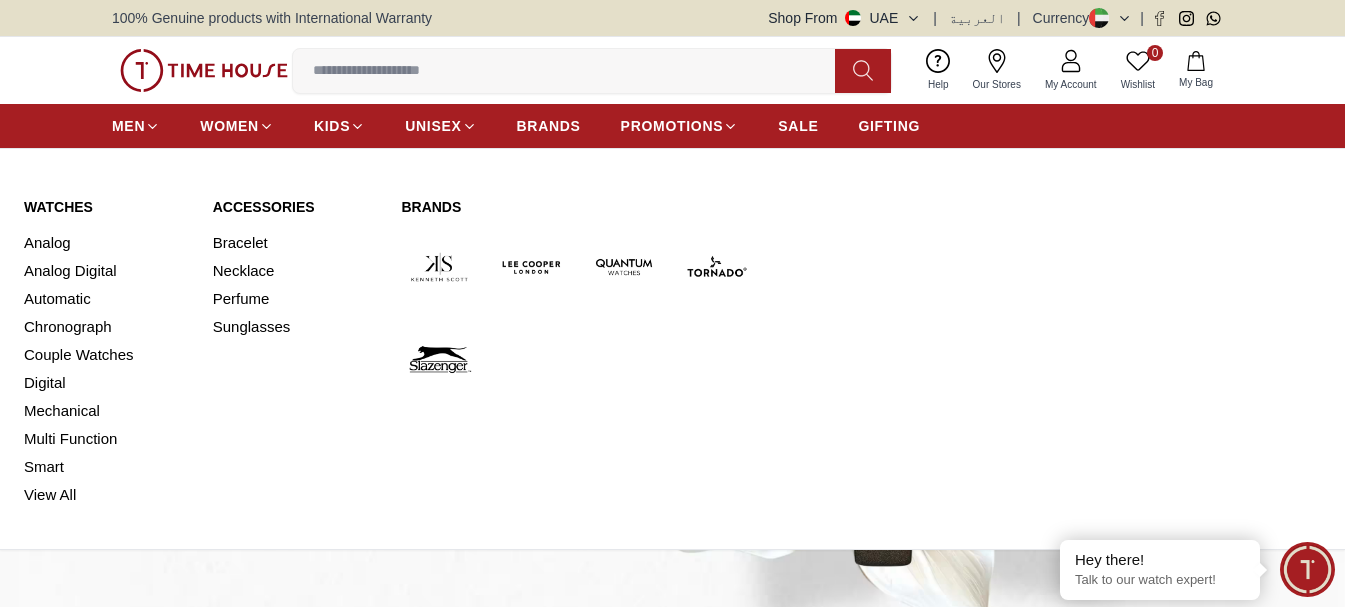 click at bounding box center [624, 267] 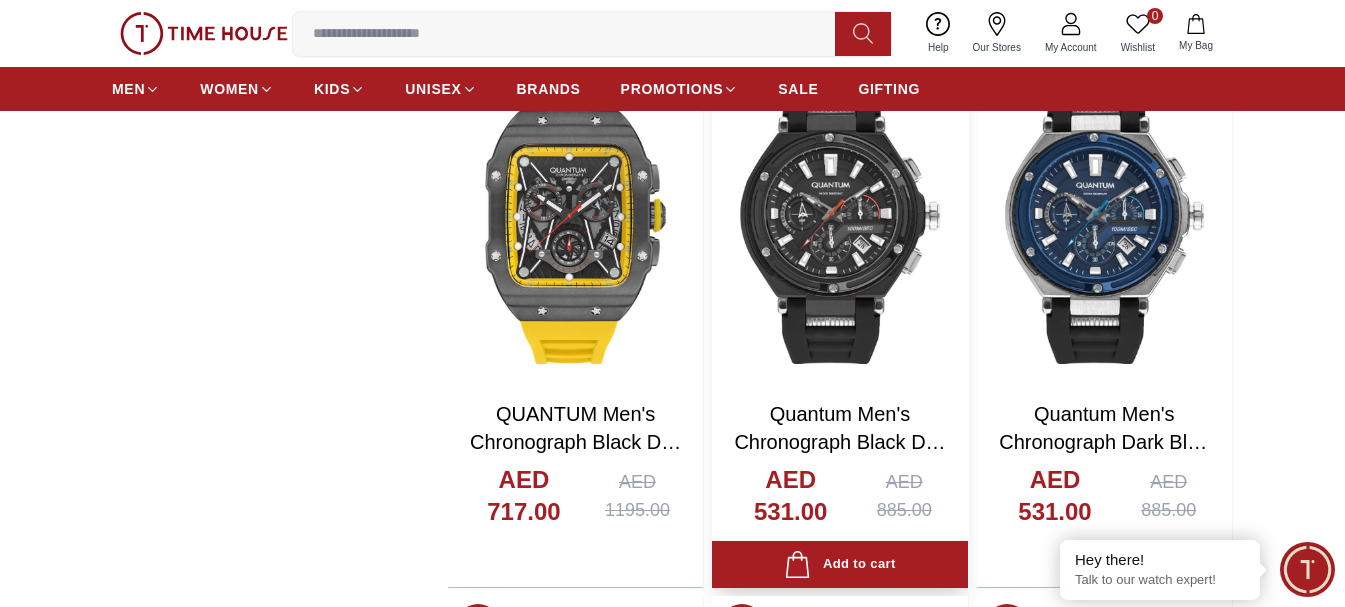 scroll, scrollTop: 3000, scrollLeft: 0, axis: vertical 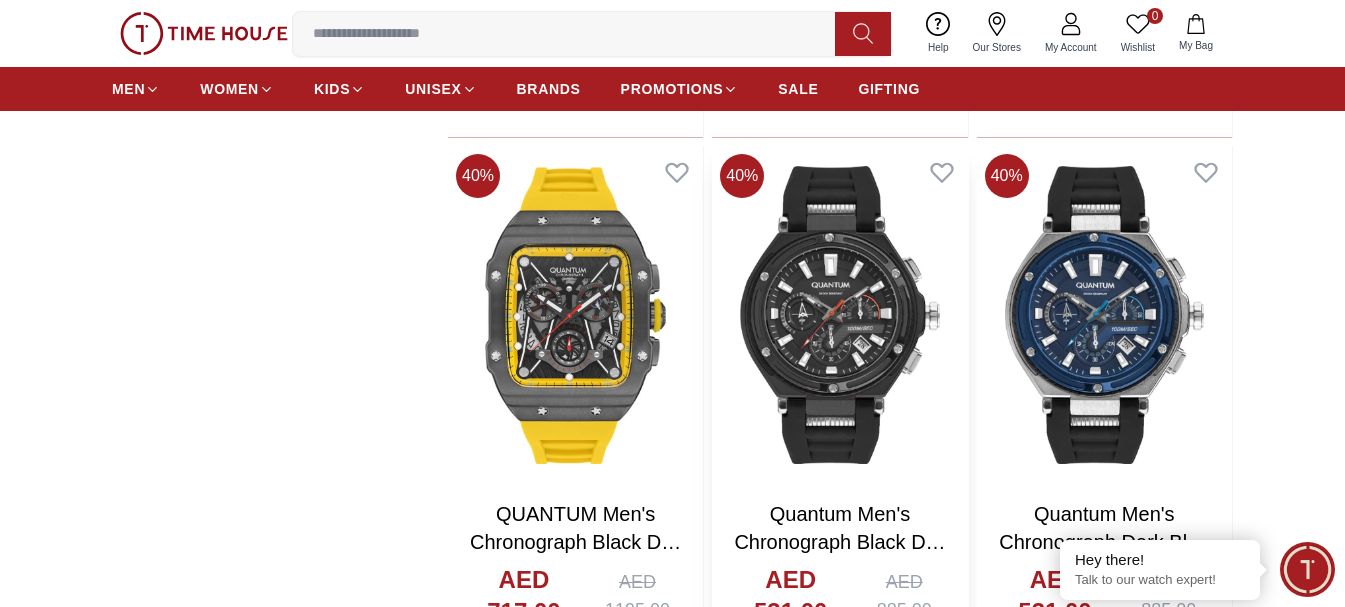 click at bounding box center (839, 314) 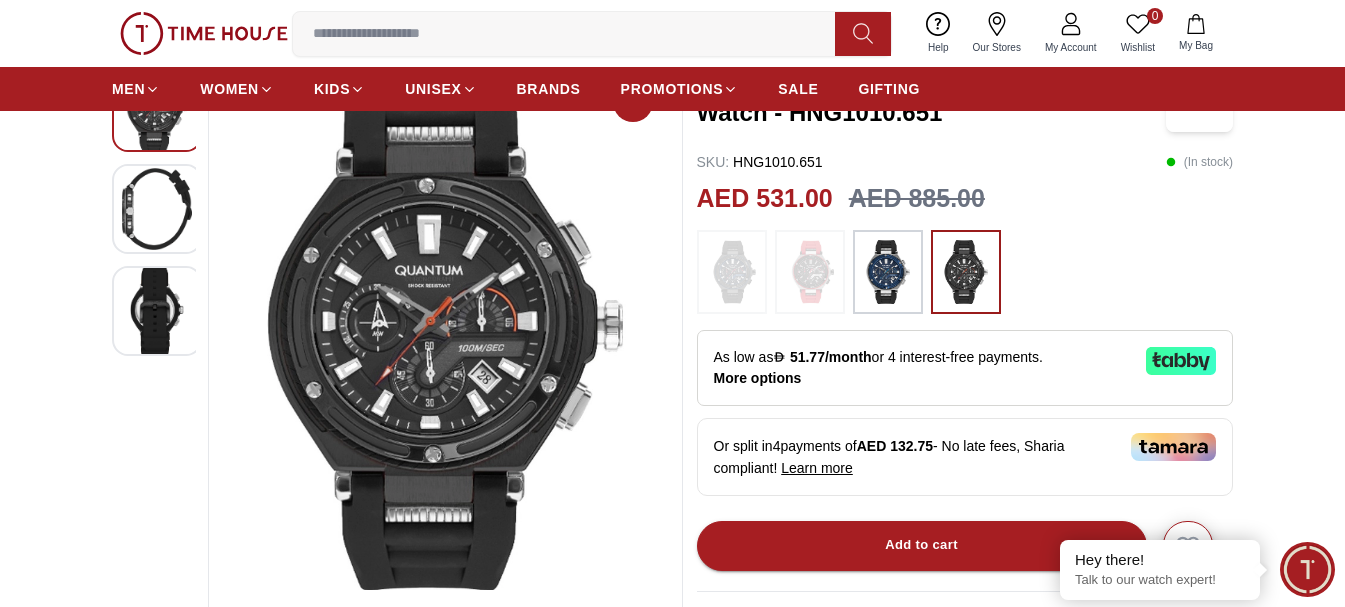 scroll, scrollTop: 200, scrollLeft: 0, axis: vertical 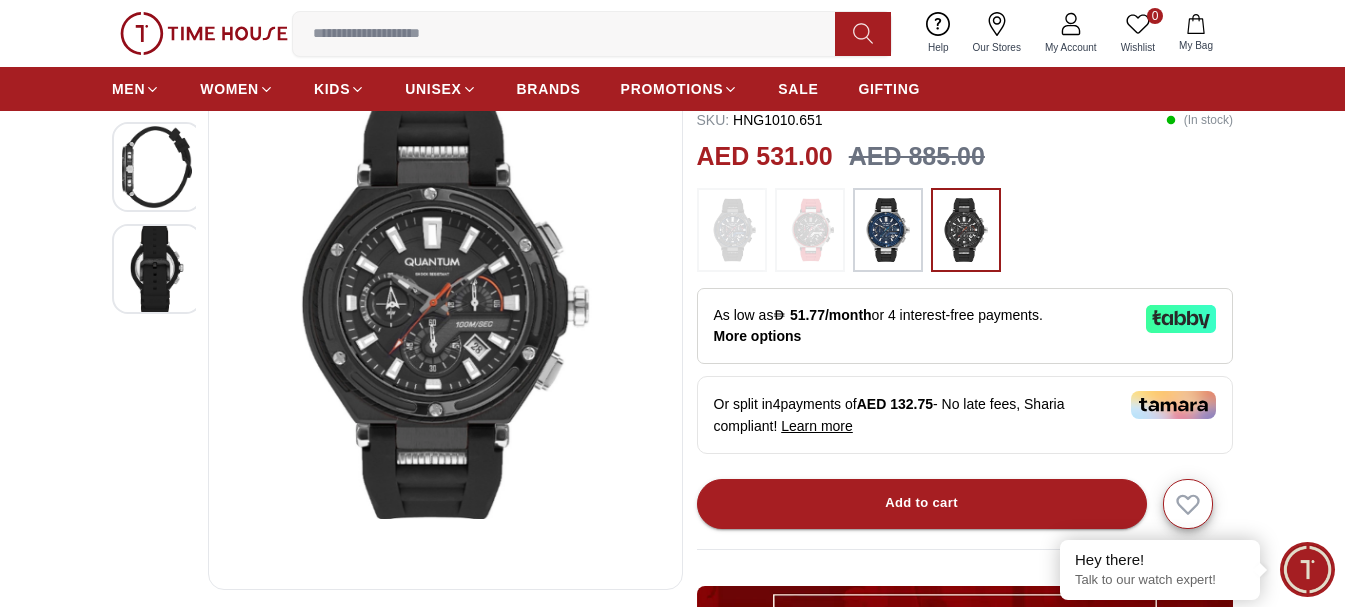 click at bounding box center (157, 167) 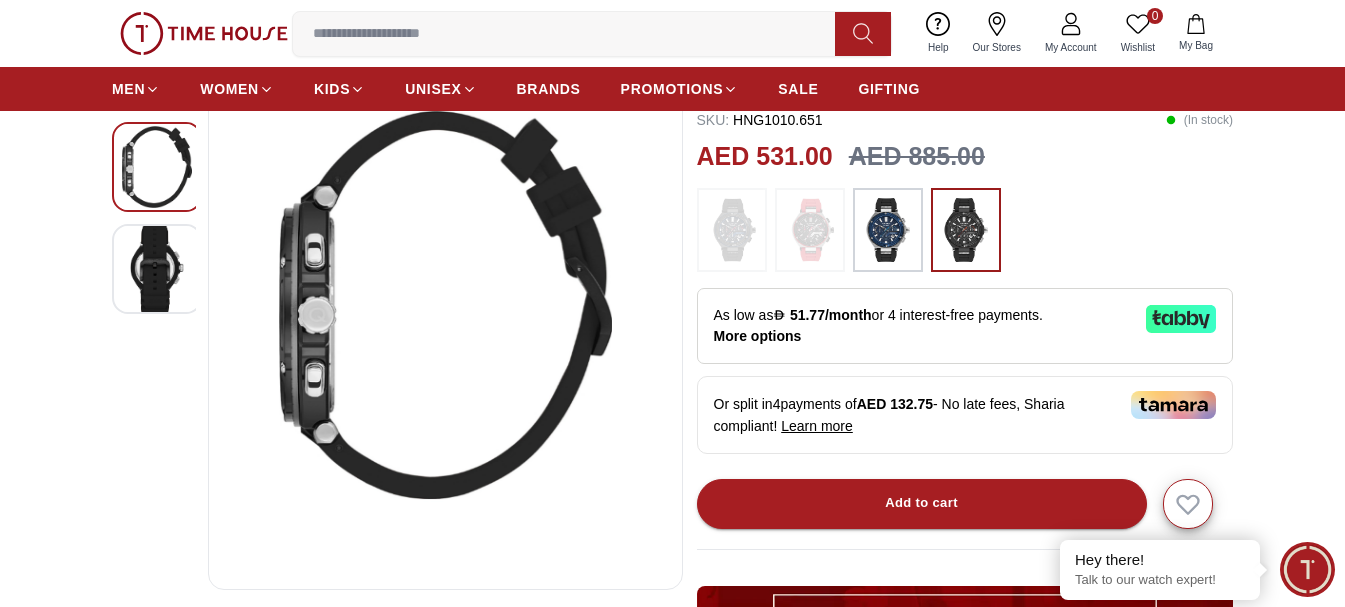 click at bounding box center [157, 269] 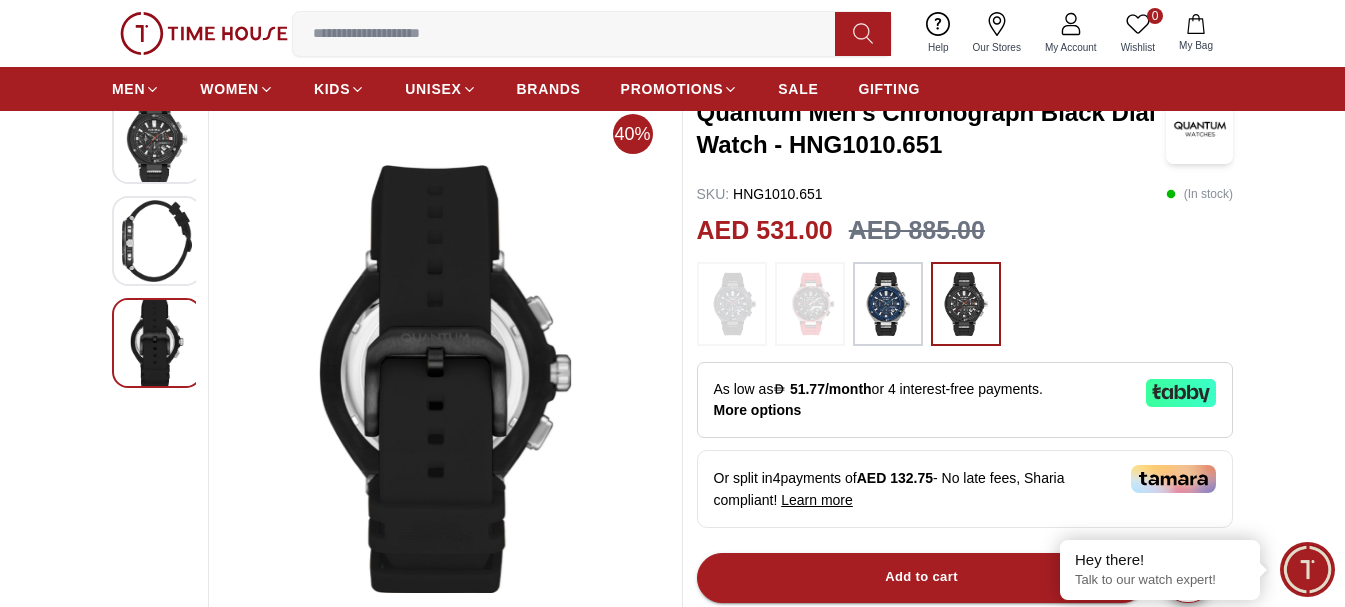 scroll, scrollTop: 0, scrollLeft: 0, axis: both 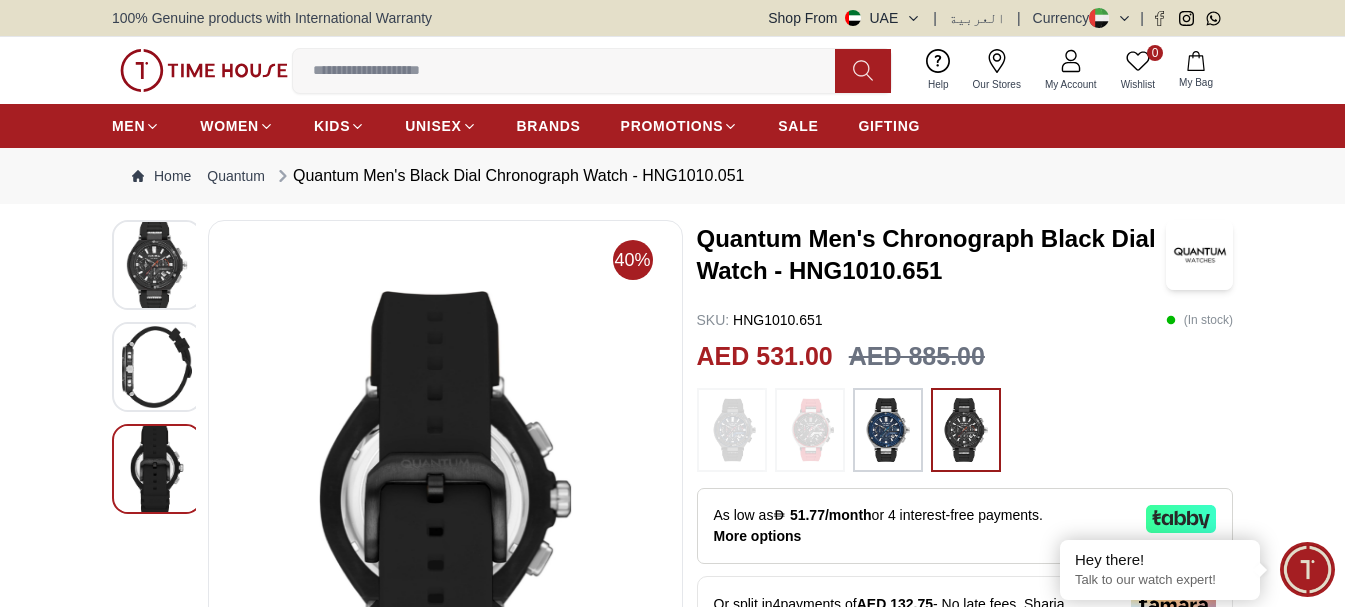 click at bounding box center (157, 265) 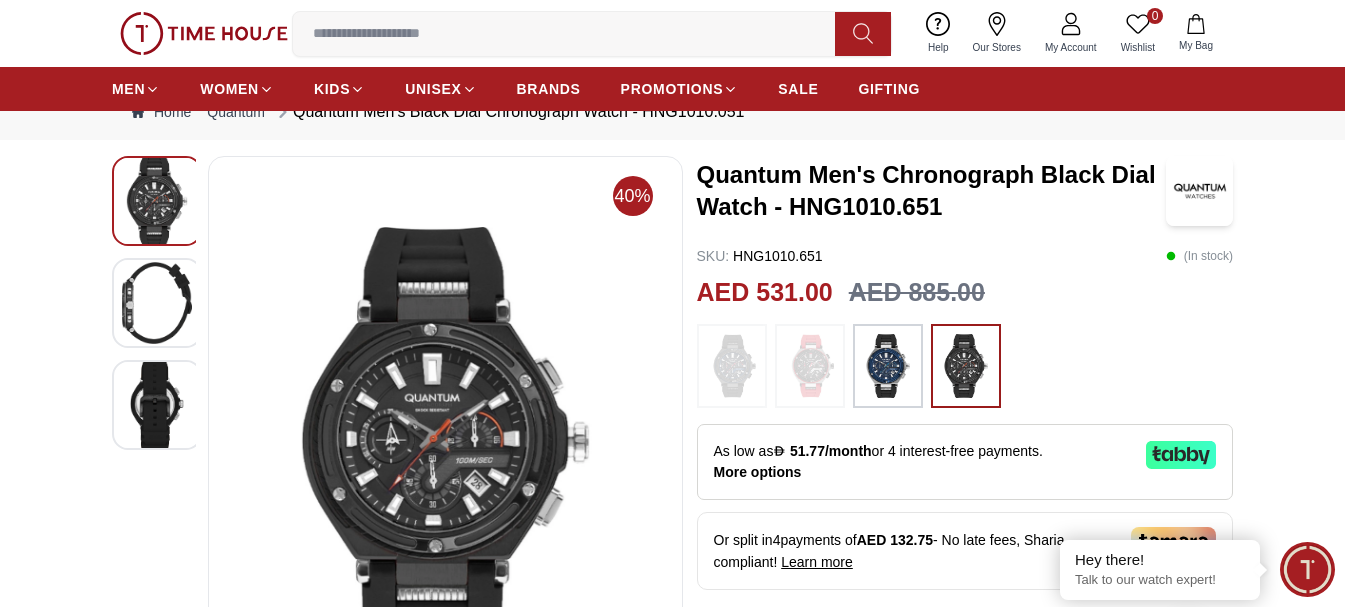 scroll, scrollTop: 100, scrollLeft: 0, axis: vertical 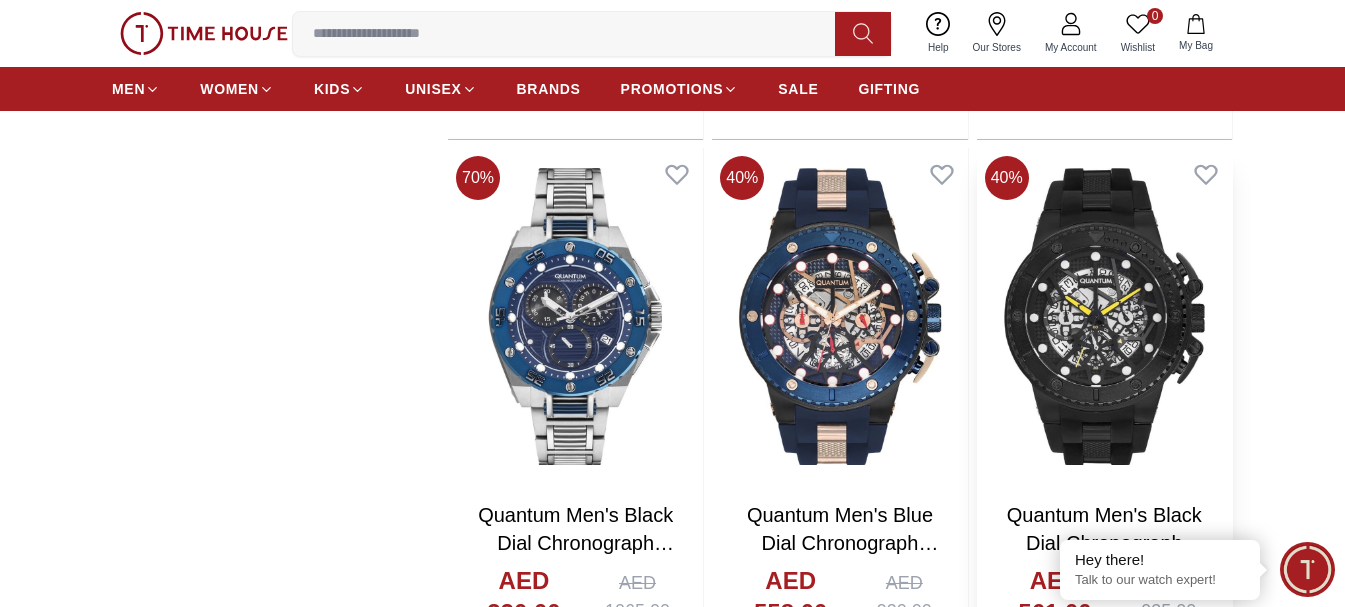 click at bounding box center [1104, 316] 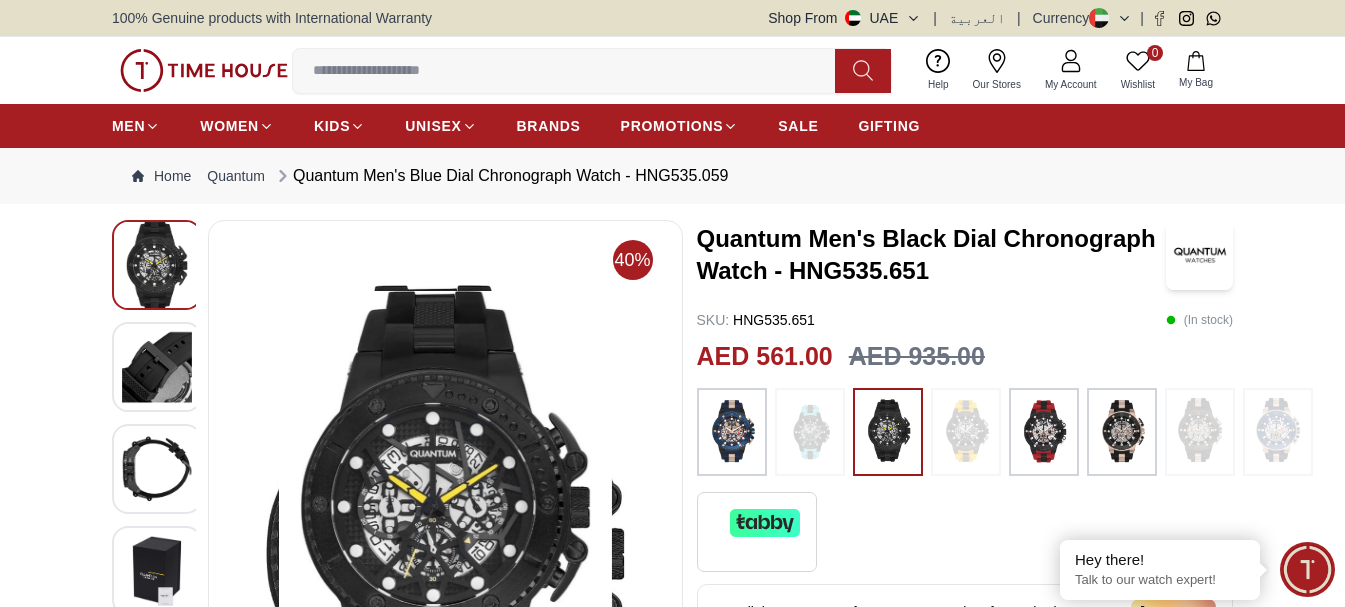 scroll, scrollTop: 100, scrollLeft: 0, axis: vertical 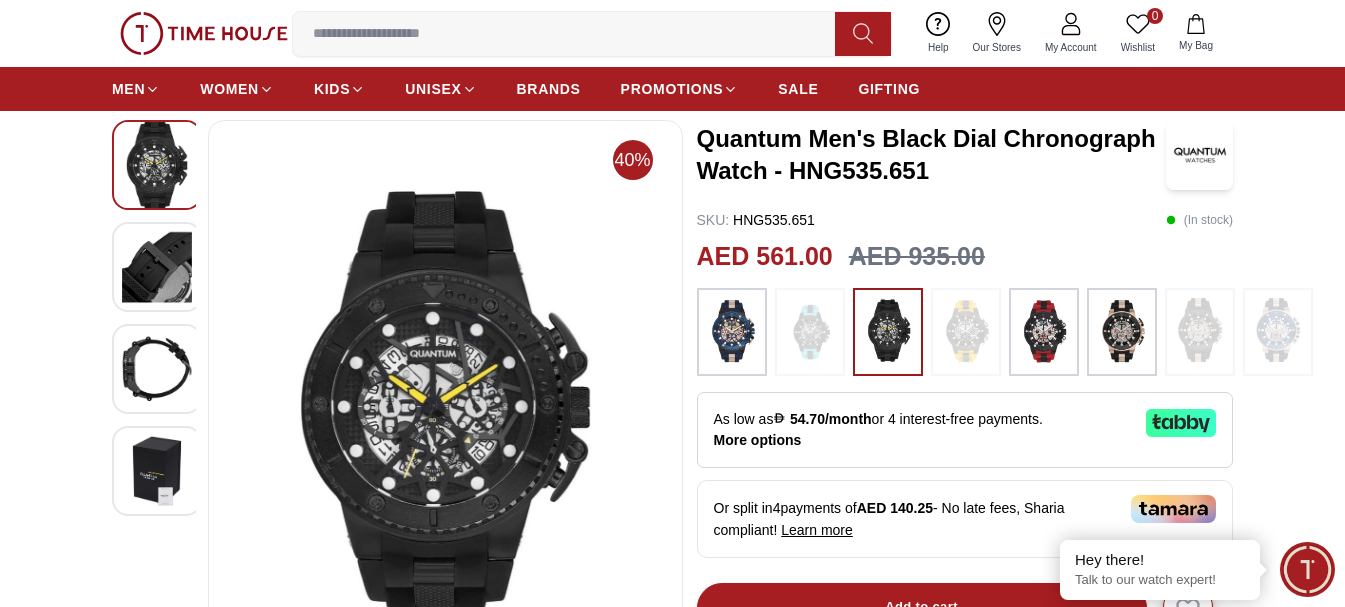 click at bounding box center (157, 267) 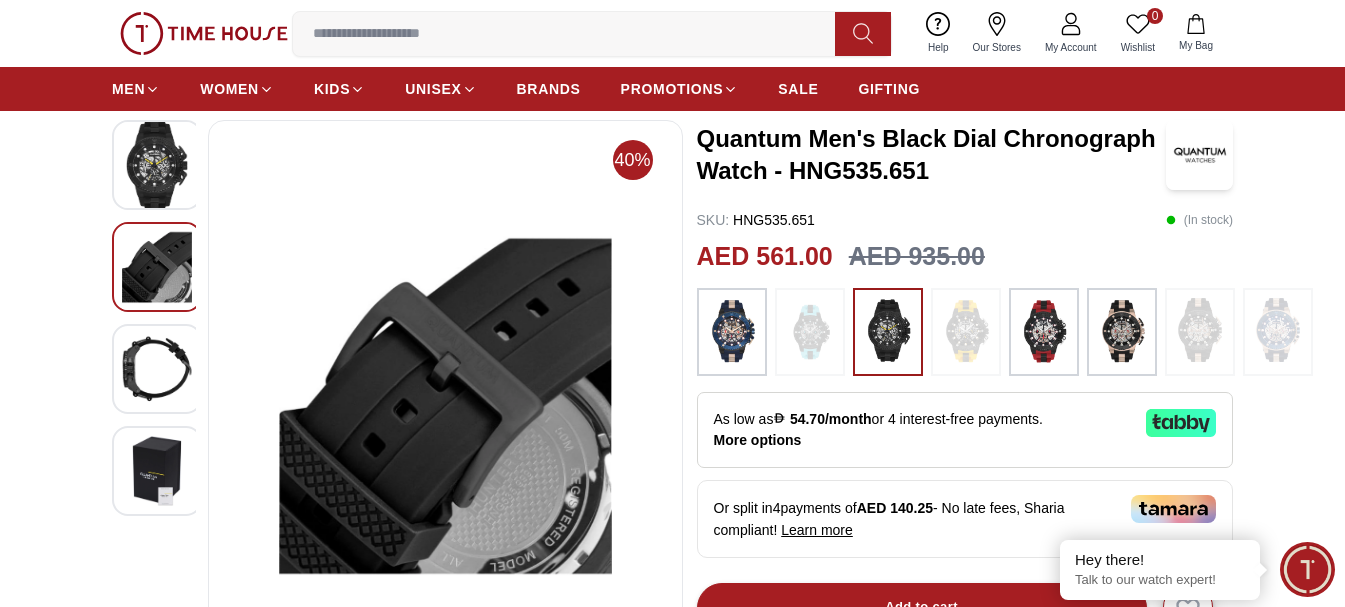 click at bounding box center (157, 369) 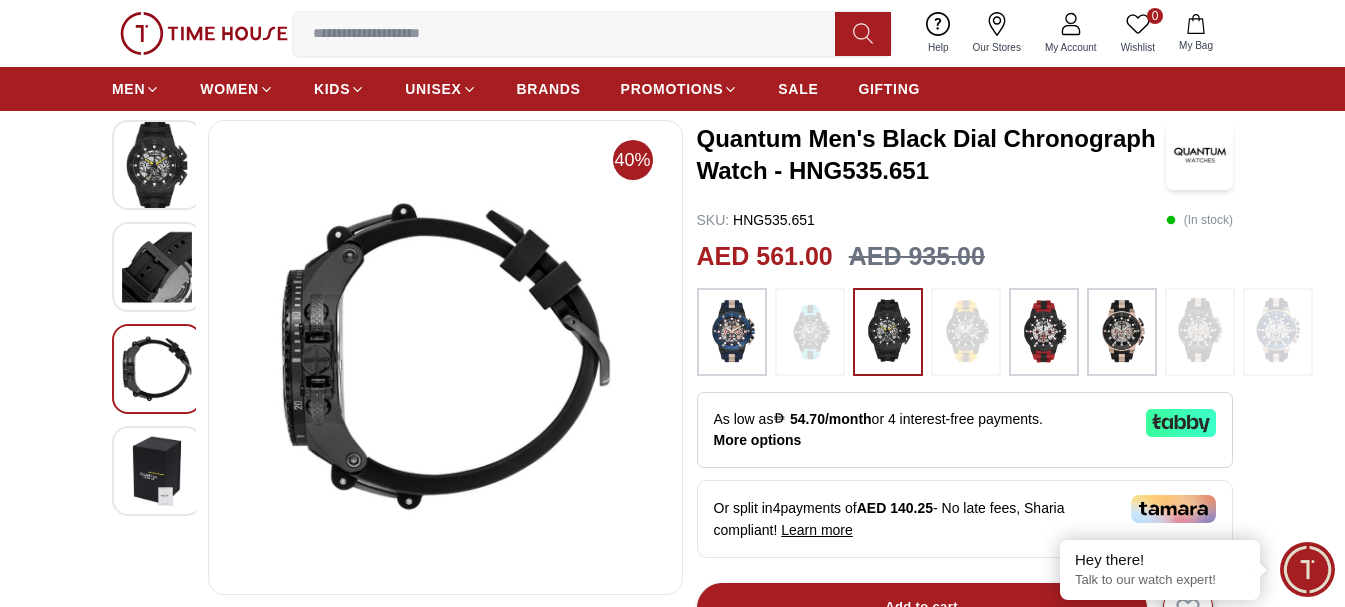 click at bounding box center [157, 471] 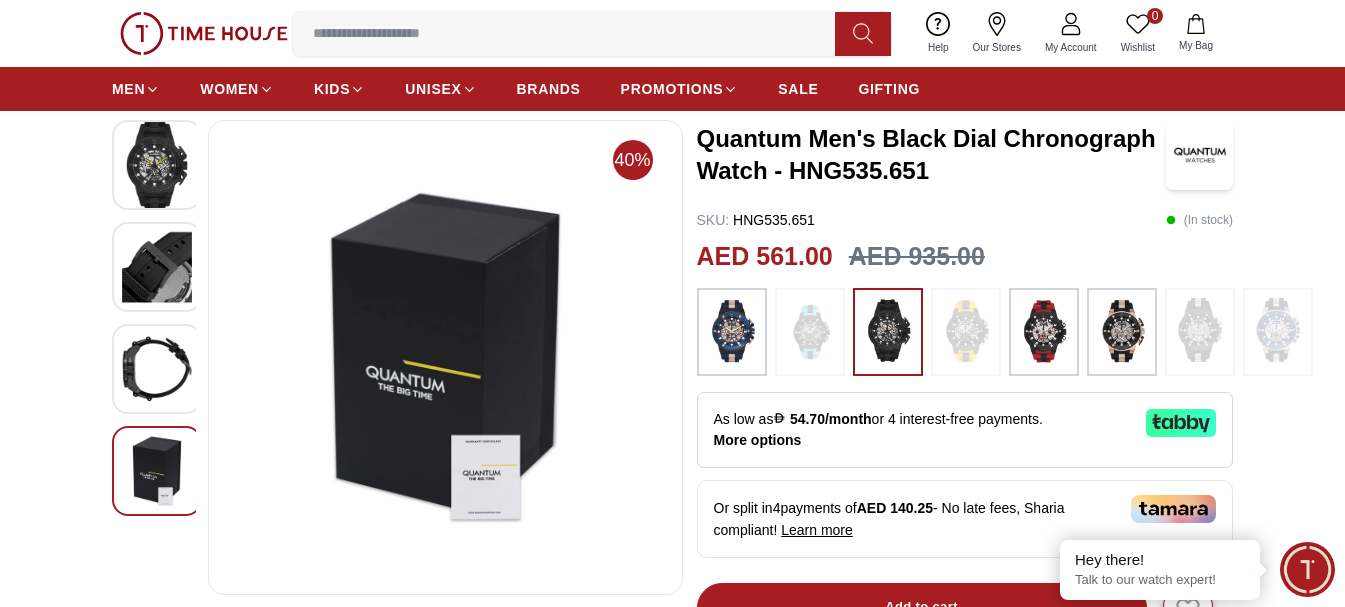 click at bounding box center (157, 165) 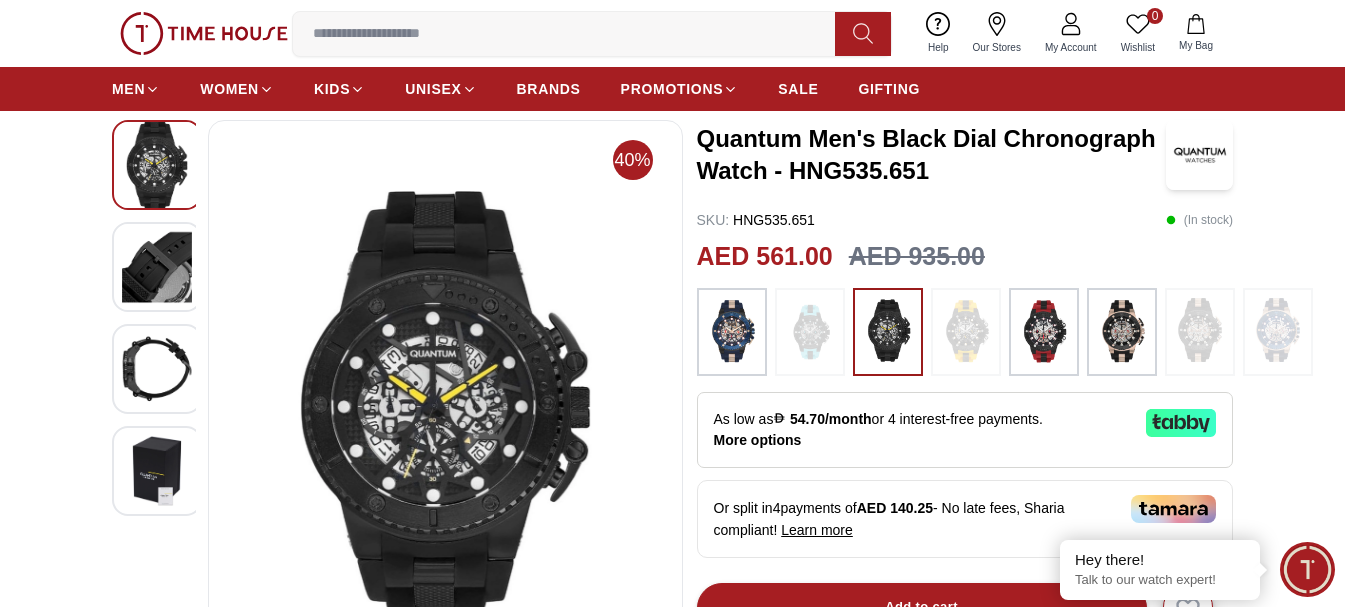 click at bounding box center [157, 369] 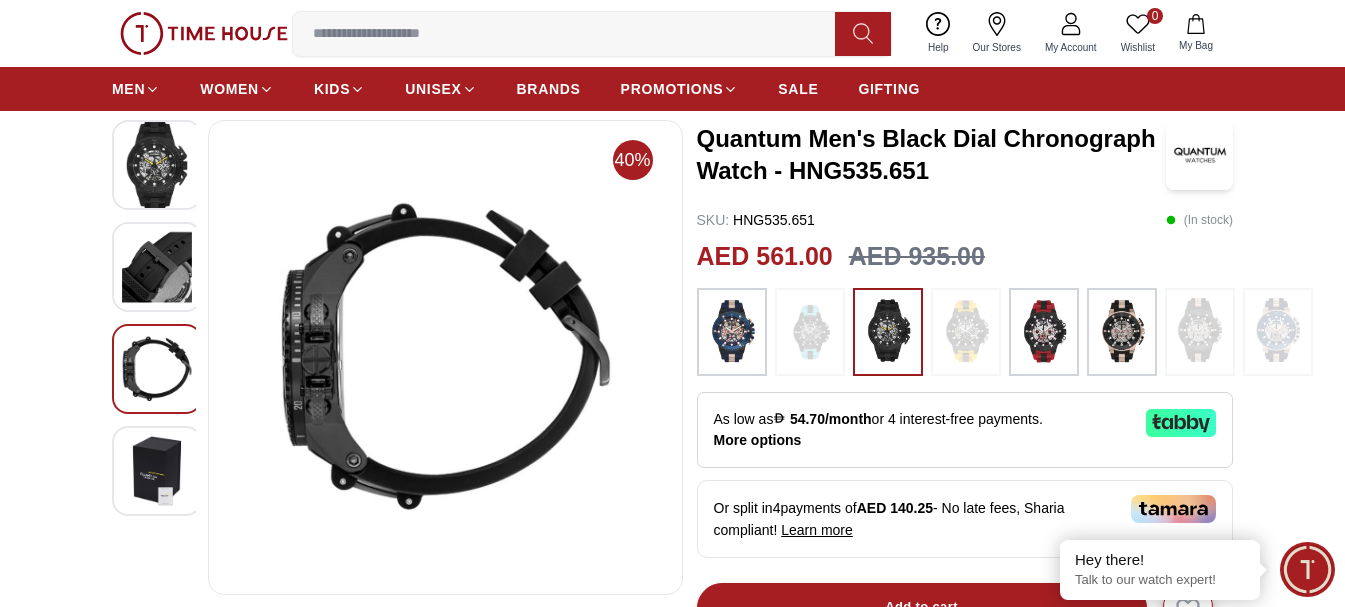 click at bounding box center (157, 267) 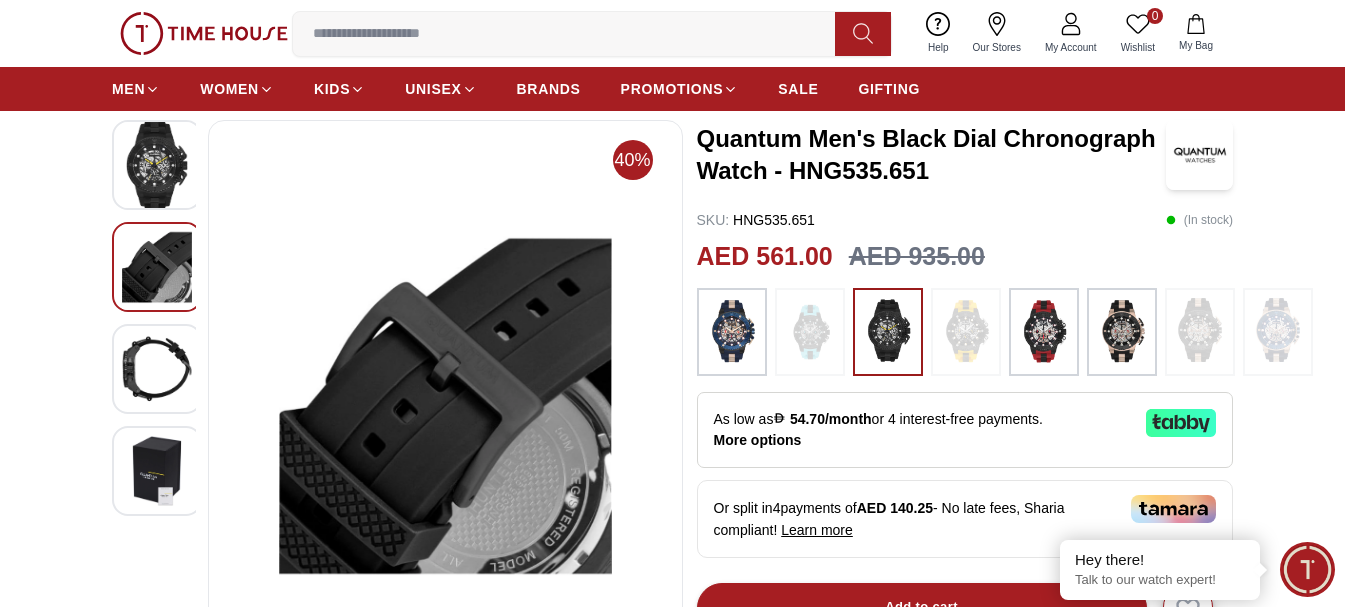click at bounding box center (157, 165) 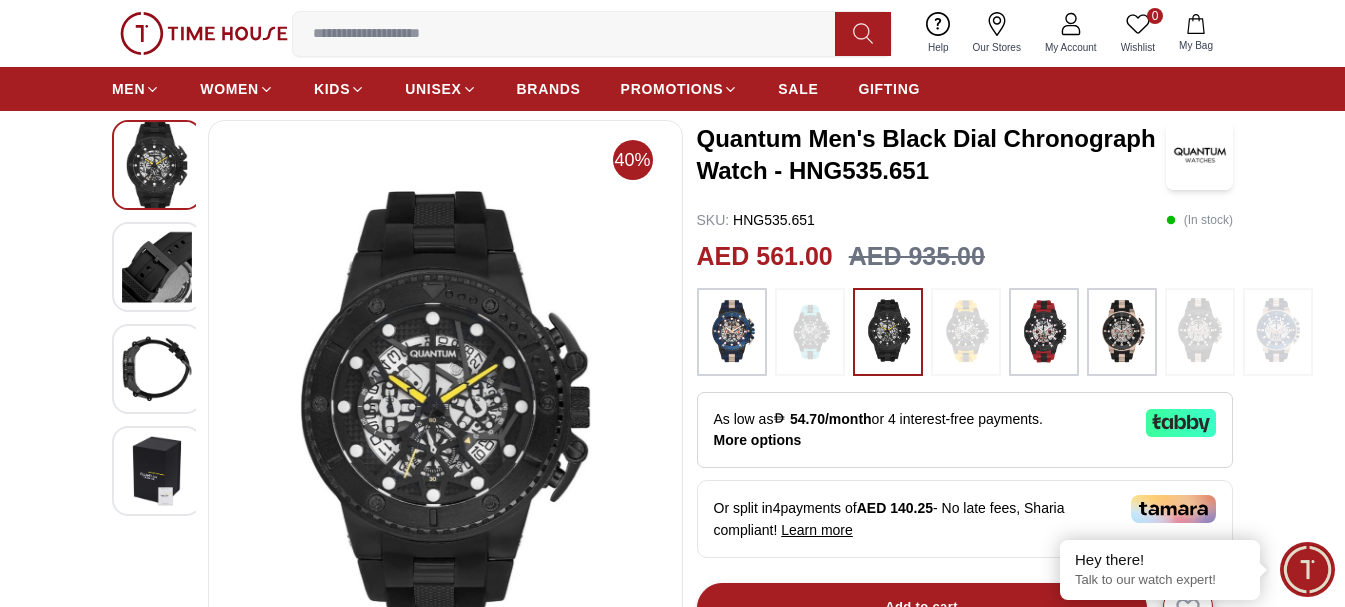 click at bounding box center [810, 332] 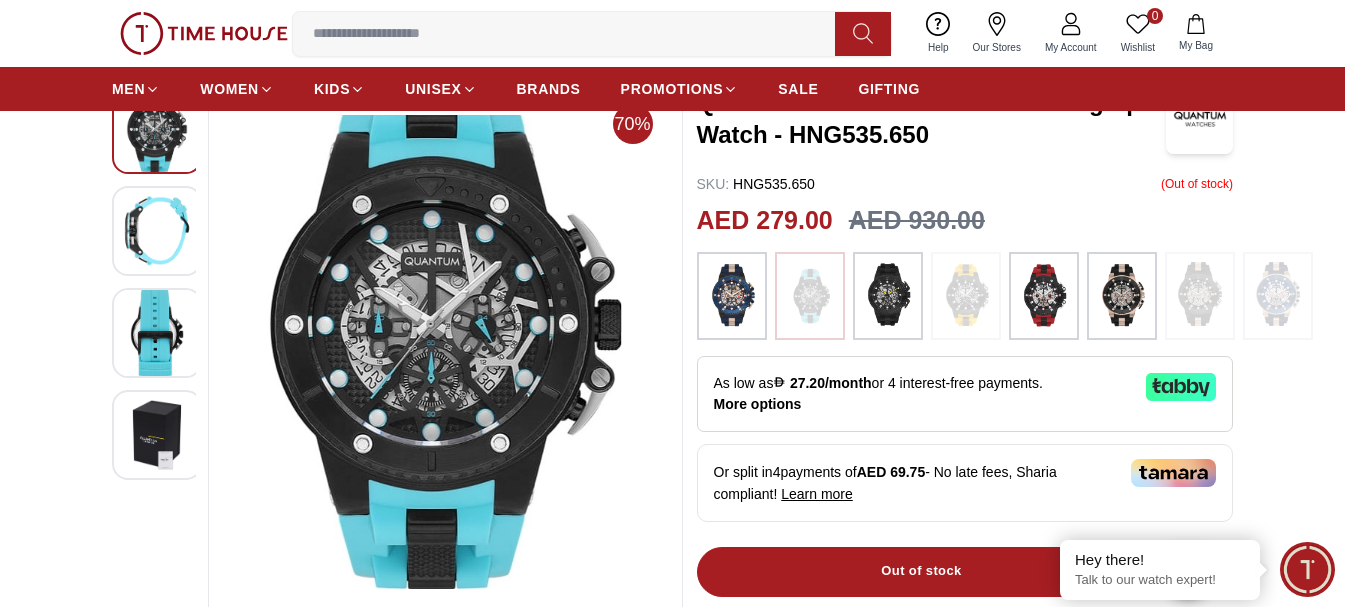 scroll, scrollTop: 100, scrollLeft: 0, axis: vertical 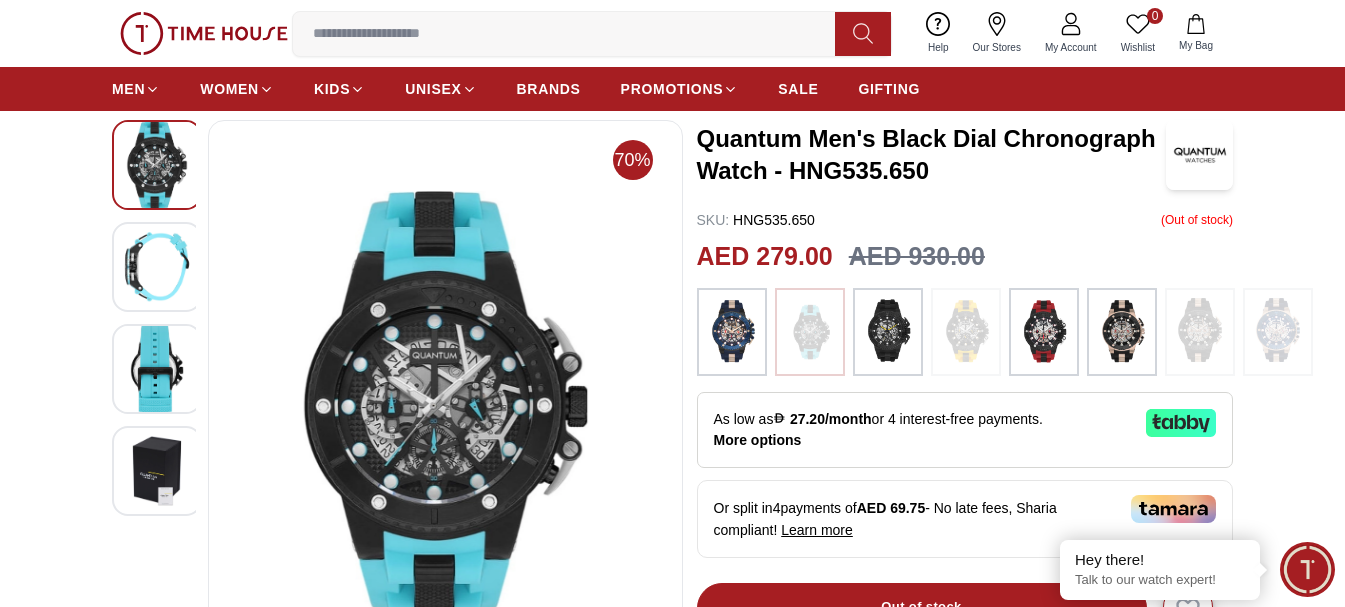 click at bounding box center (888, 332) 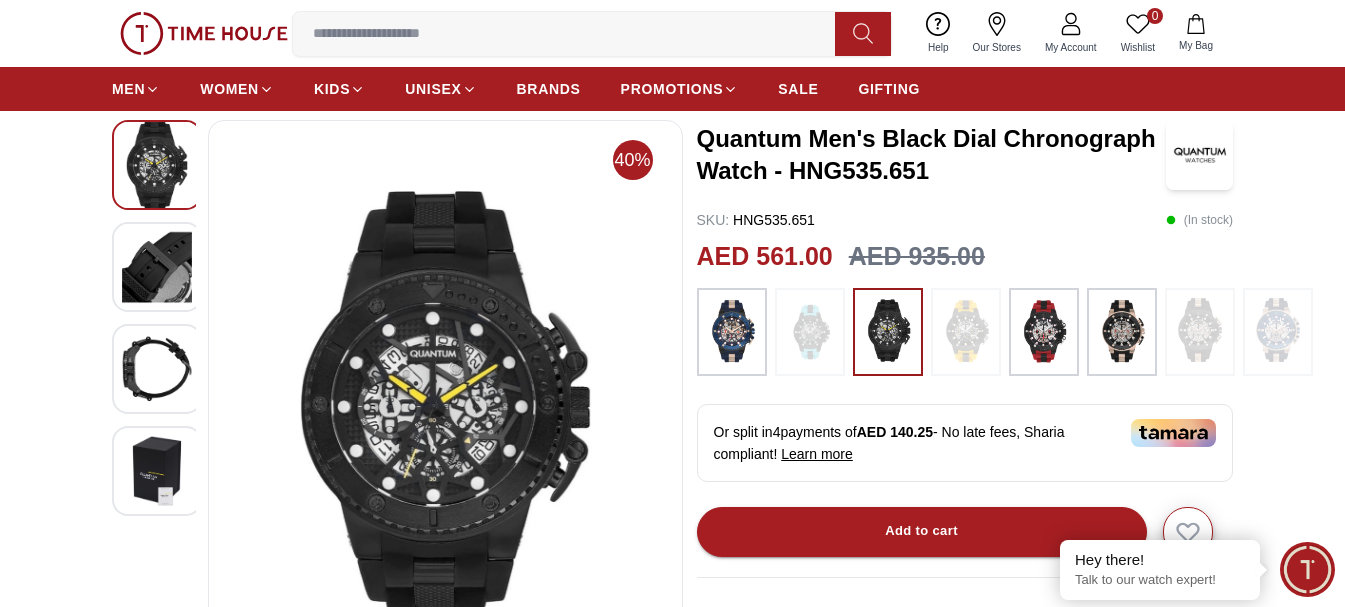 click at bounding box center [810, 332] 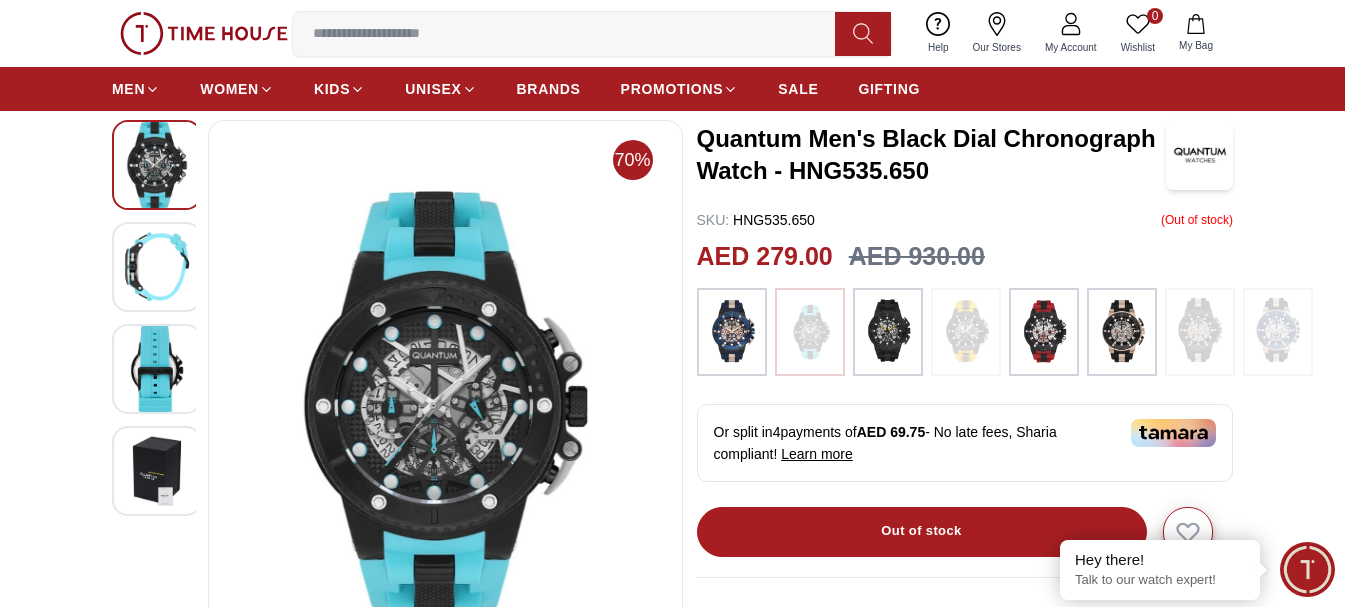 click at bounding box center [888, 332] 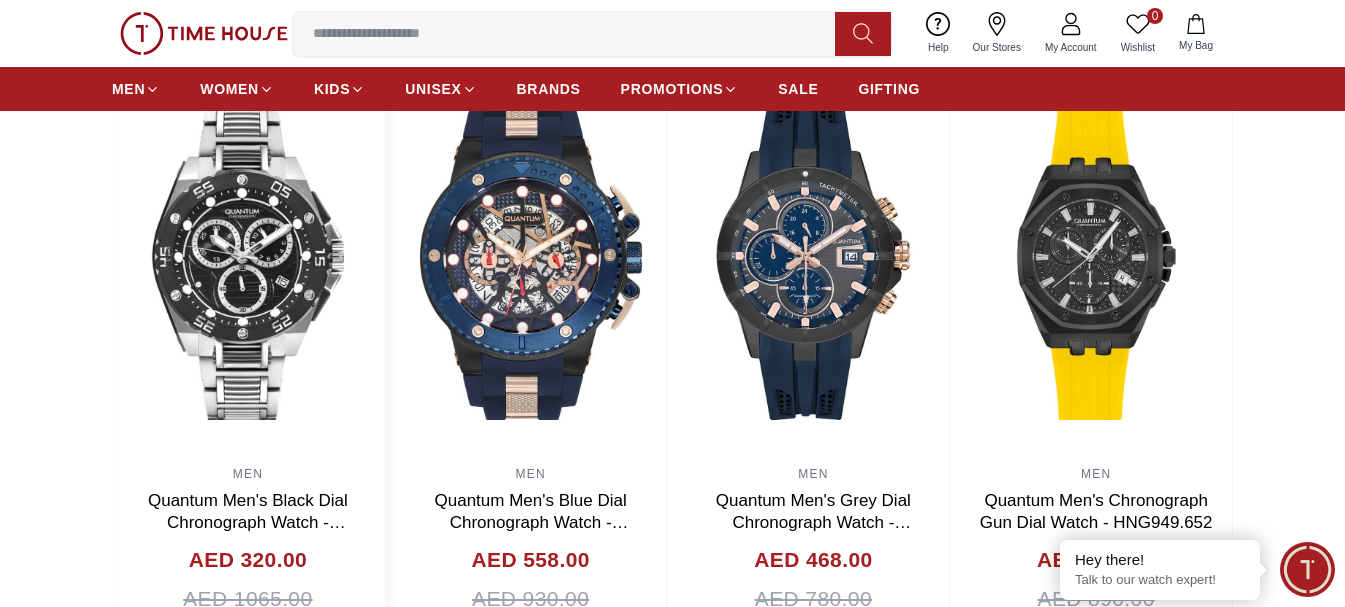 scroll, scrollTop: 1300, scrollLeft: 0, axis: vertical 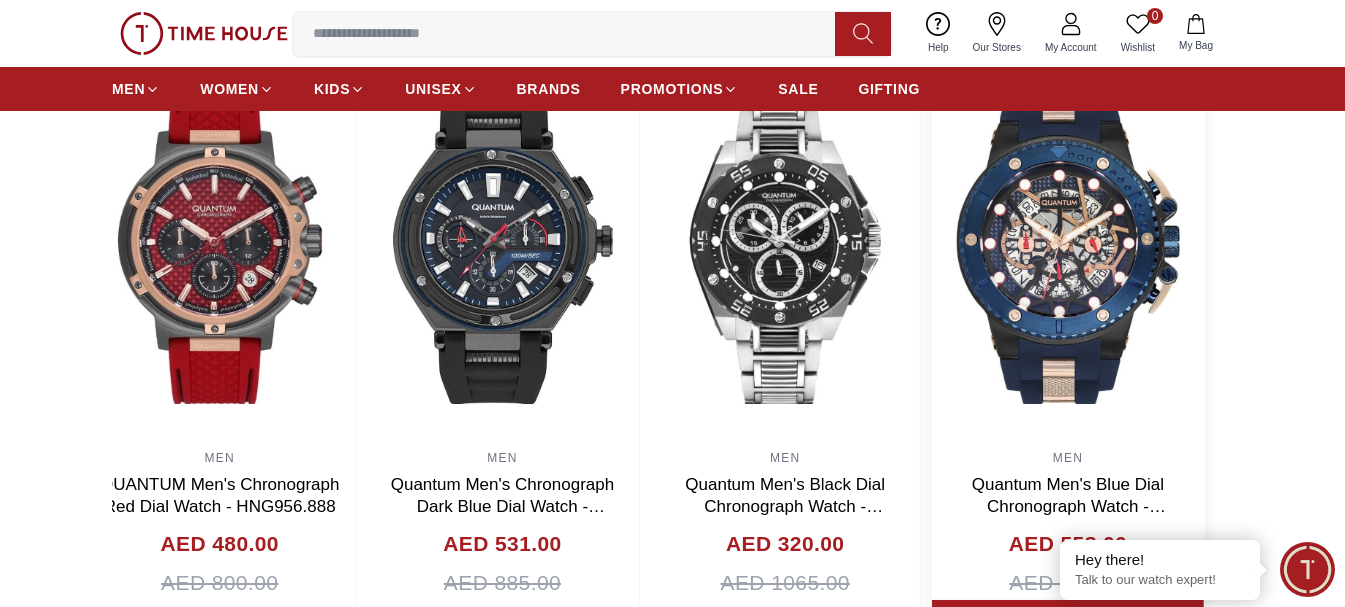 click on "100% Genuine products with International Warranty Shop From [COUNTRY] | العربية | Currency | 0 Wishlist Help Our Stores My Account 0 Wishlist My Bag MEN WOMEN KIDS UNISEX BRANDS PROMOTIONS SALE GIFTING Home Quantum Quantum Men's Blue Dial Chronograph Watch - HNG535.059 40% Quantum Men's Black Dial Chronograph Watch - HNG535.651 SKU : HNG535.651 ( In stock ) AED 561.00 AED 935.00 Or split in 4 payments of AED 140.25 - No late fees, Sharia compliant! Learn more Overview Round Stainless Steel Blue case with Chronograph display, Blue dial 50mm case diameter, VR32 movement, 10 ATM water resistant Blue Silicone bracelet with Buckle Add to cart GIFT WRAPPING INCLUDED TRUSTED SHIPPING CONTACTLESS DELIVERY Share To Friends Product Description Features From Brand Round Stainless Steel Rose Gold/Black case with Chronograph display, Black dial 51mm case diameter, VR33 movement, 10 ATM water resistant Black Silicon Strap bracelet with Buckle Related Products View All 40% MEN ," at bounding box center (672, 400) 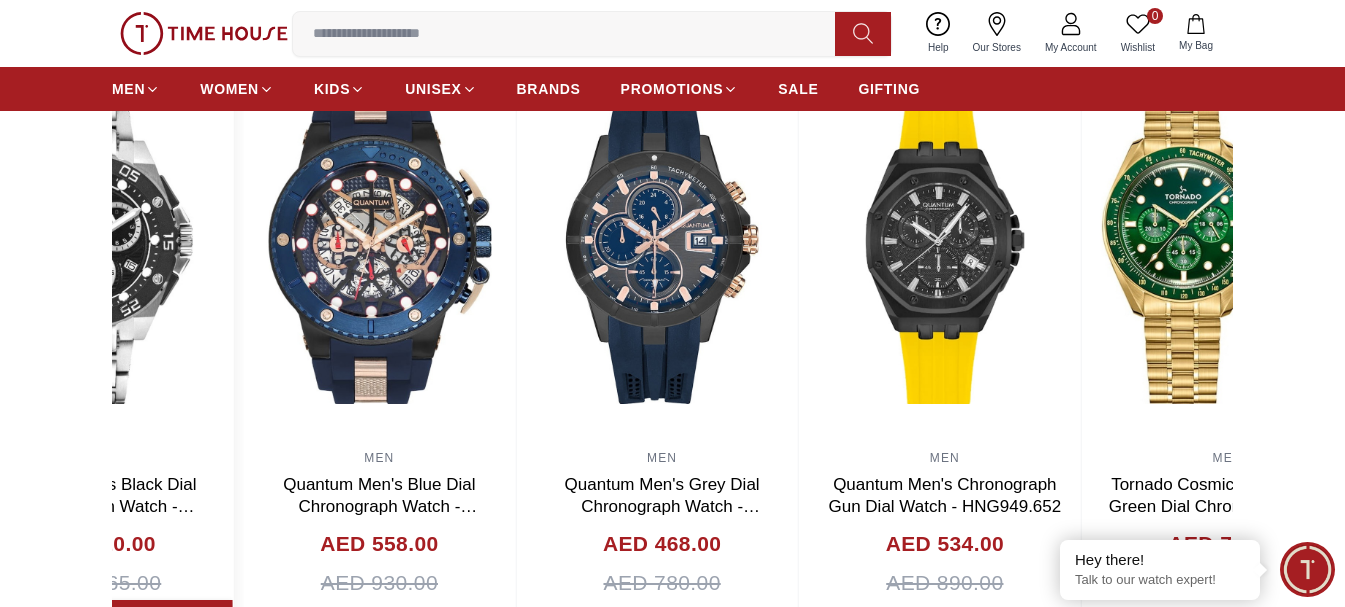 click on "Related Products View All 20% MEN CERRUTI Men's Chronograph Black Dial Watch - CIWGI0028301 AED 1500.00 AED 1875.00 Add to cart 20% MEN Armani Exchange Men Chronograph Black Dial Watch - AX2429 AED 960.00 AED 1200.00 Add to cart 40% MEN QUANTUM Men's Chronograph Red Dial Watch - HNG956.888 AED 480.00 AED 800.00 Add to cart 40% MEN Quantum Men's Chronograph Dark Blue Dial Watch - HNG1010.391 AED 531.00 AED 885.00 Add to cart 40% MEN Quantum Men's Black Dial Chronograph Watch - HNG1062.350 AED 320.00 AED 1065.00 Add to cart 40% MEN Quantum Men's Blue Dial Chronograph Watch - HNG535.059 AED 558.00 AED 930.00 Add to cart 40% MEN Quantum Men's Grey Dial Chronograph Watch - HNG893.069 AED 468.00 AED 780.00 Add to cart 40% MEN Quantum Men's Chronograph Gun Dial Watch - HNG949.652 AED 534.00 AED 890.00 Add to cart 20% MEN Tornado Cosmic Chrono Men's Green Dial Chronograph Watch - T22103-GBGH AED 728.00 AED 910.00 Add to cart 20% MEN Tornado Celestia Chrono Men's White Dial Chronograph Watch - T3149B-TBTW AED 608.00" at bounding box center (672, 318) 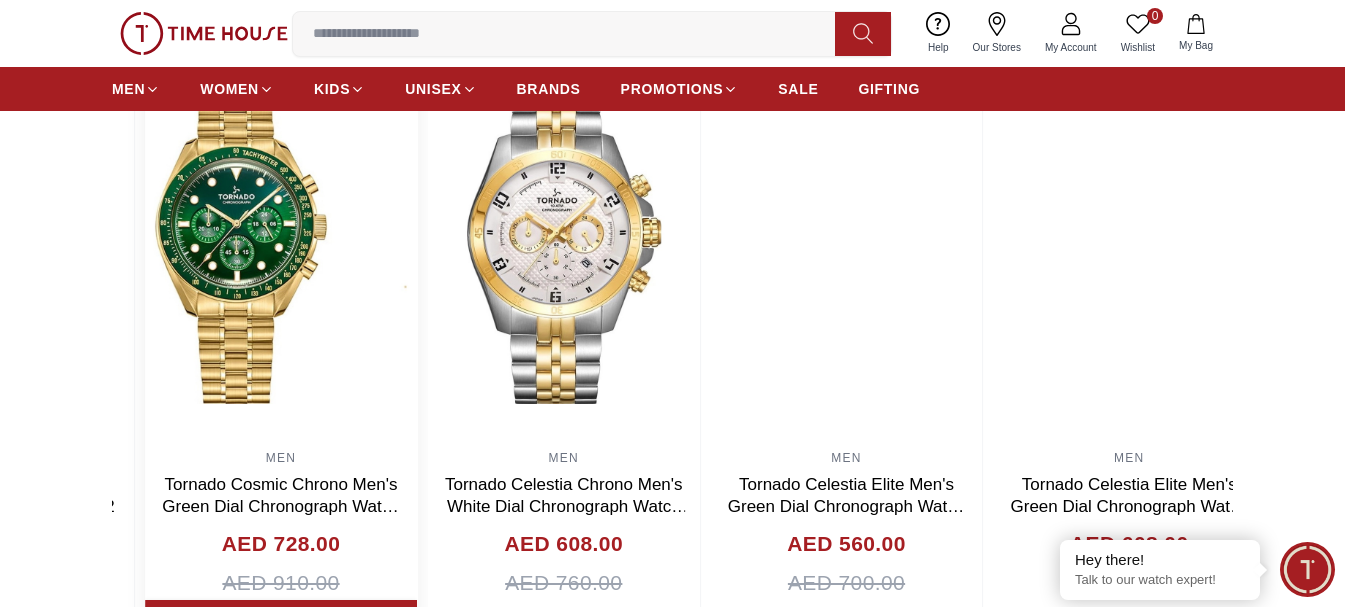 click on "20% MEN CERRUTI Men's Chronograph Black Dial Watch - CIWGI0028301 AED 1500.00 AED 1875.00 Add to cart 20% MEN Armani Exchange Men Chronograph Black Dial Watch - AX2429 AED 960.00 AED 1200.00 Add to cart 40% MEN QUANTUM Men's Chronograph Red Dial Watch - HNG956.888 AED 480.00 AED 800.00 Add to cart 40% MEN Quantum Men's Chronograph Dark Blue Dial Watch - HNG1010.391 AED 531.00 AED 885.00 Add to cart 70% MEN Quantum Men's Black Dial Chronograph Watch - HNG1062.350 AED 320.00 AED 1065.00 Add to cart 40% MEN Quantum Men's Blue Dial Chronograph Watch - HNG535.059 AED 558.00 AED 930.00 Add to cart 40% MEN Quantum Men's Grey Dial Chronograph Watch - HNG893.069 AED 468.00 AED 780.00 Add to cart 40% MEN Quantum Men's Chronograph Gun Dial Watch - HNG949.652 AED 534.00 AED 890.00 Add to cart 20% MEN Tornado Cosmic Chrono Men's Green Dial Chronograph Watch - T22103-GBGH AED 728.00 AED 910.00 Add to cart 20% MEN Tornado Celestia Chrono Men's White Dial Chronograph Watch - T3149B-TBTW AED 608.00 AED 760.00 Add to cart 20%" at bounding box center [-1557, 342] 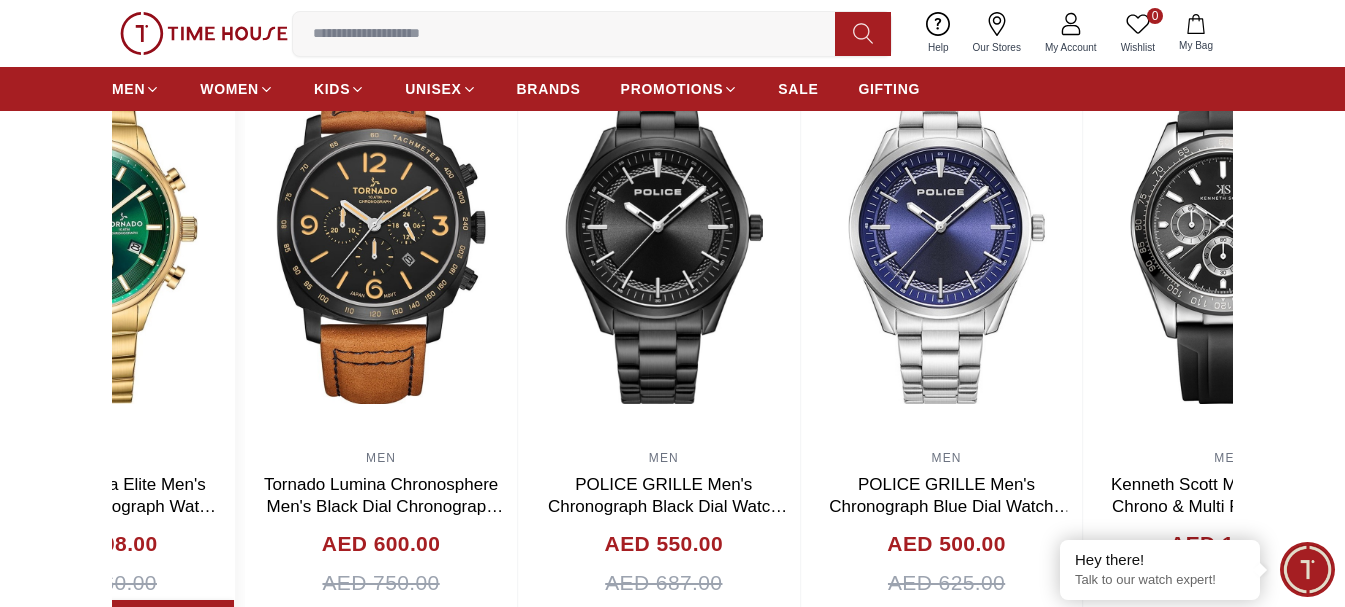 click on "Related Products View All 20% MEN CERRUTI Men's Chronograph Black Dial Watch - CIWGI0028301 AED 1500.00 AED 1875.00 Add to cart 20% MEN Armani Exchange Men Chronograph Black Dial Watch - AX2429 AED 960.00 AED 1200.00 Add to cart 40% MEN QUANTUM Men's Chronograph Red Dial Watch - HNG956.888 AED 480.00 AED 800.00 Add to cart 40% MEN Quantum Men's Chronograph Dark Blue Dial Watch - HNG1010.391 AED 531.00 AED 885.00 Add to cart 40% MEN Quantum Men's Black Dial Chronograph Watch - HNG1062.350 AED 320.00 AED 1065.00 Add to cart 40% MEN Quantum Men's Blue Dial Chronograph Watch - HNG535.059 AED 558.00 AED 930.00 Add to cart 40% MEN Quantum Men's Grey Dial Chronograph Watch - HNG893.069 AED 468.00 AED 780.00 Add to cart 40% MEN Quantum Men's Chronograph Gun Dial Watch - HNG949.652 AED 534.00 AED 890.00 Add to cart 20% MEN Tornado Cosmic Chrono Men's Green Dial Chronograph Watch - T22103-GBGH AED 728.00 AED 910.00 Add to cart 20% MEN Tornado Celestia Chrono Men's White Dial Chronograph Watch - T3149B-TBTW AED 608.00" at bounding box center (672, 318) 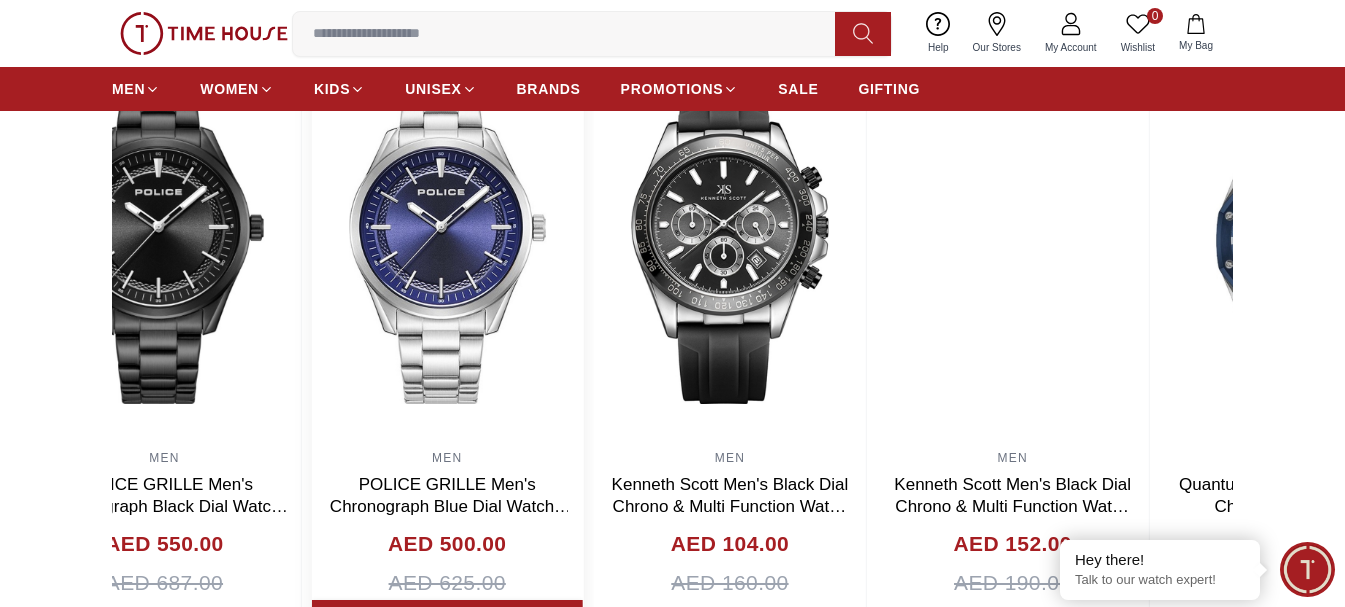 click at bounding box center (447, 240) 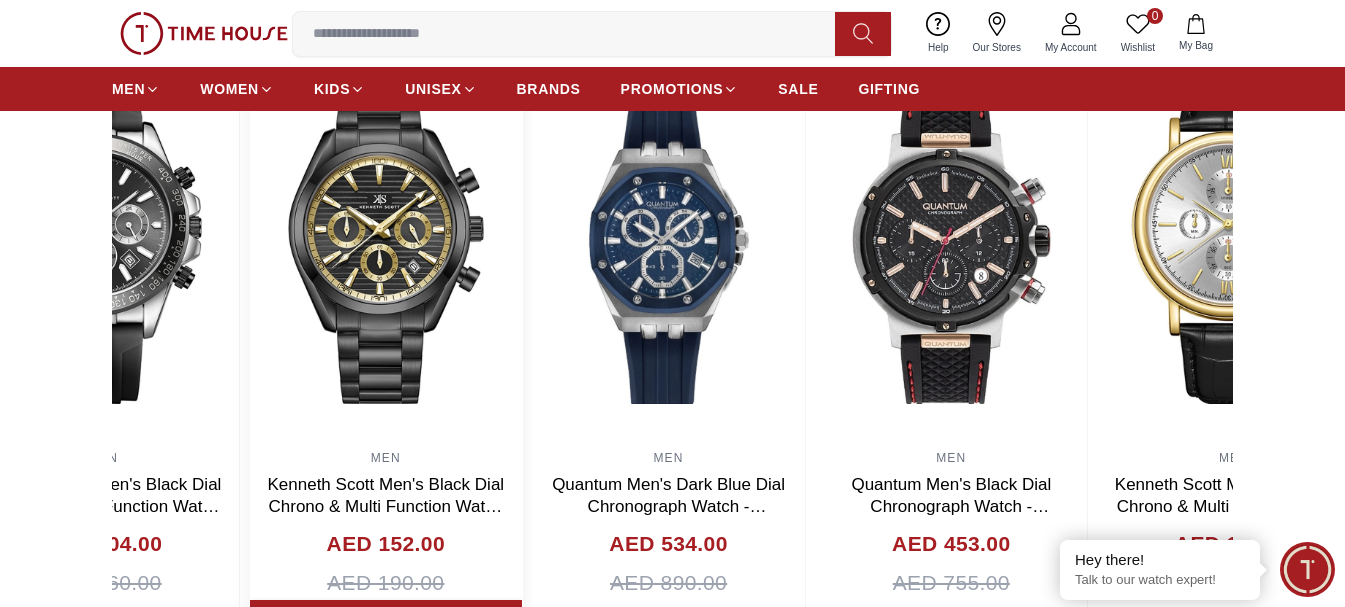 click at bounding box center [386, 240] 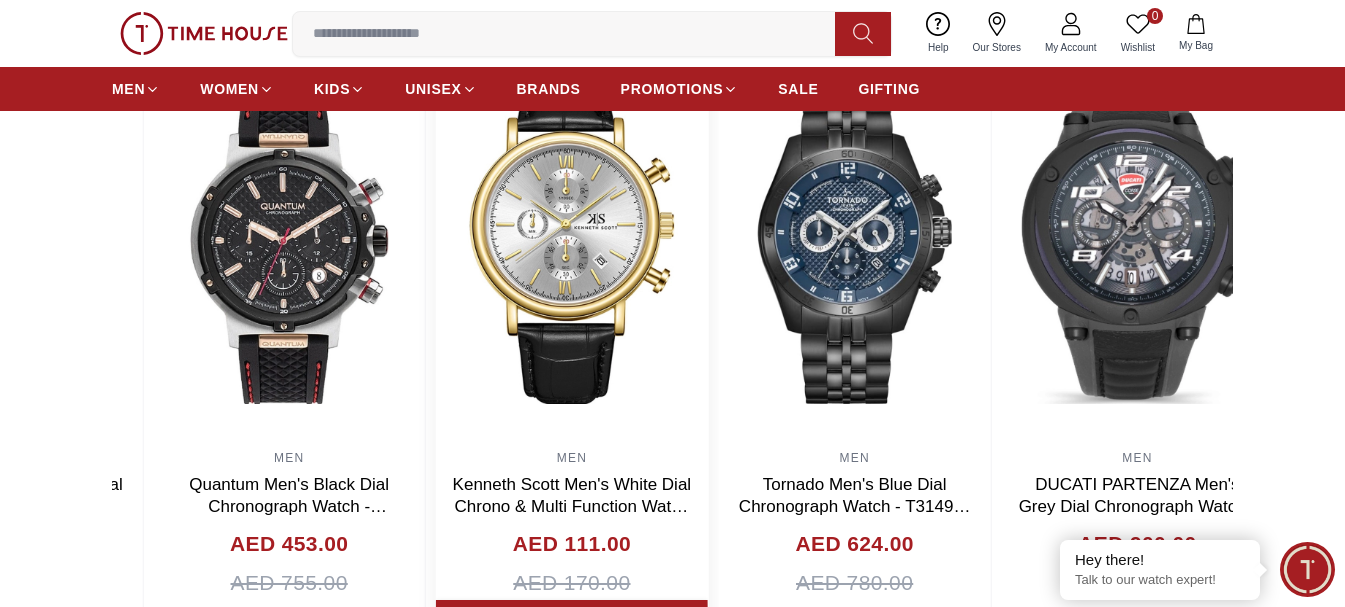 click at bounding box center (572, 240) 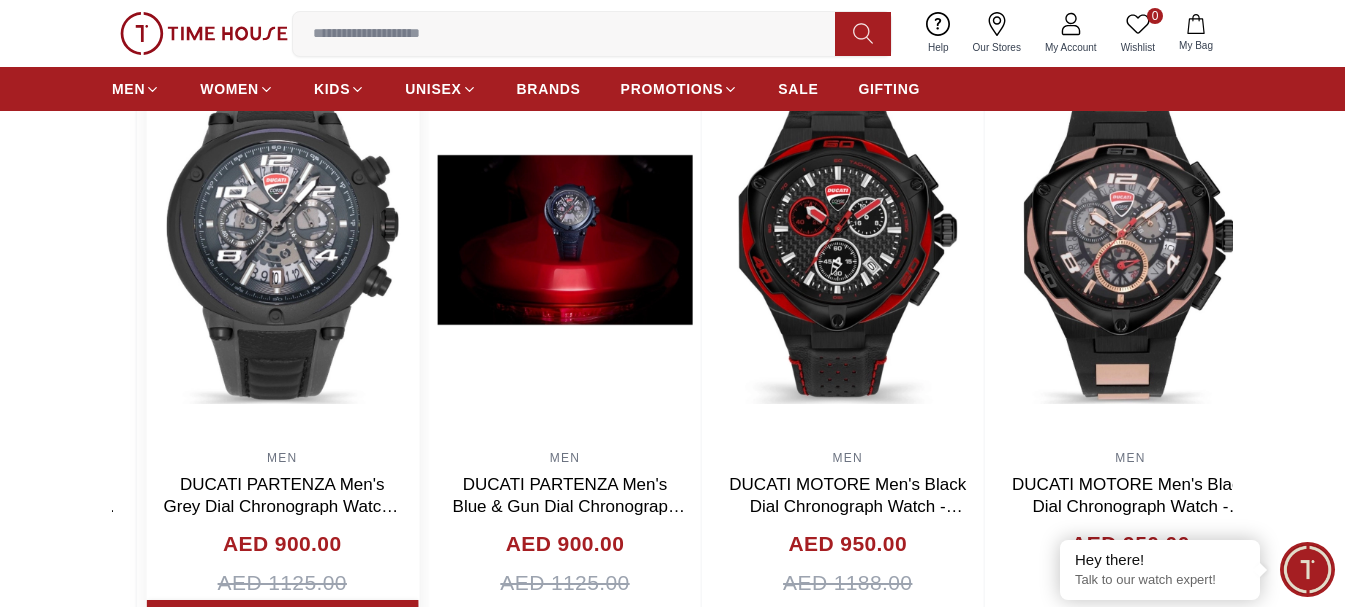 click at bounding box center (282, 240) 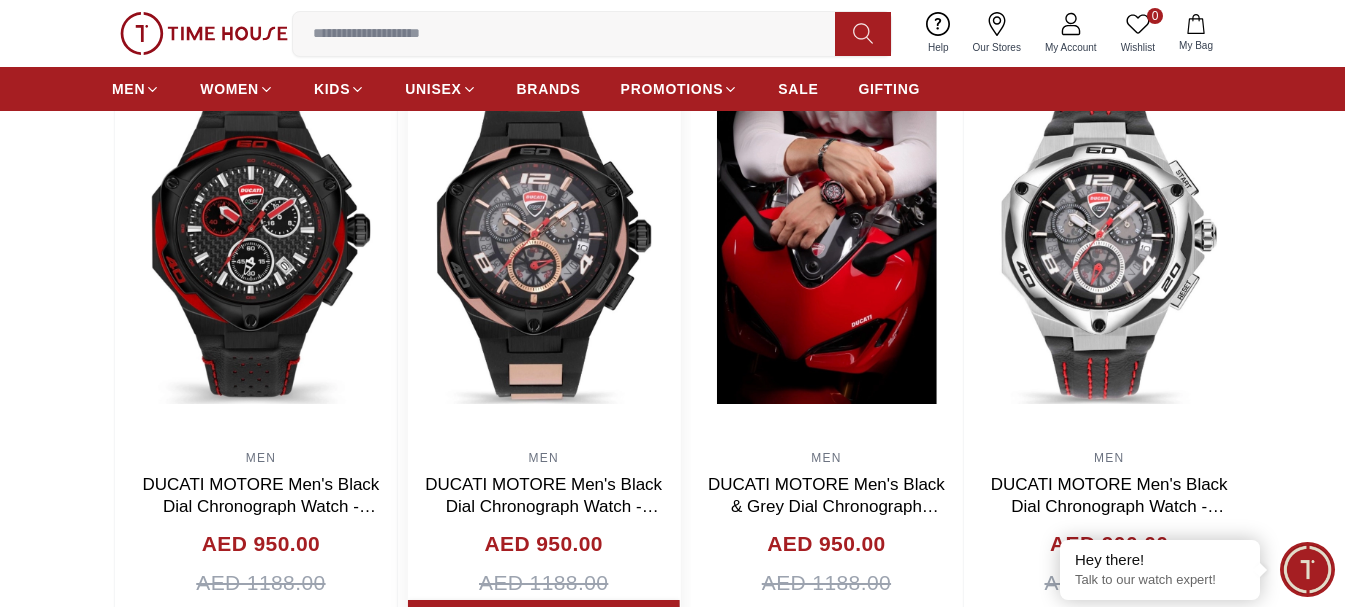 click at bounding box center [544, 240] 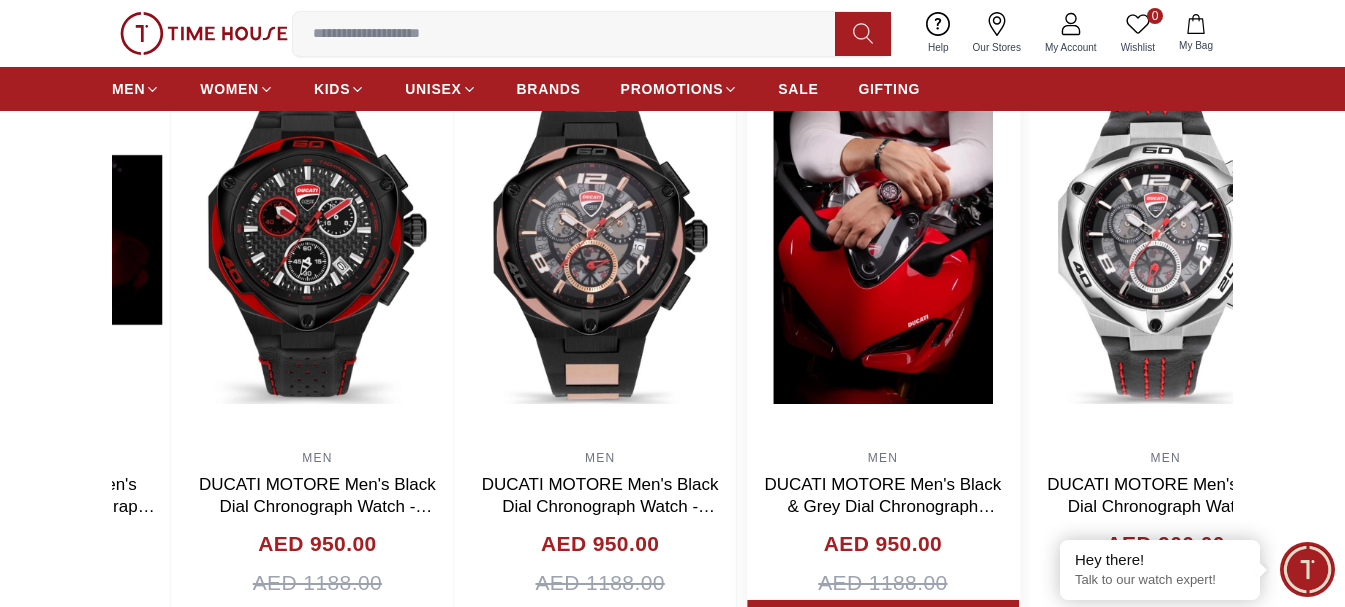 click at bounding box center (883, 240) 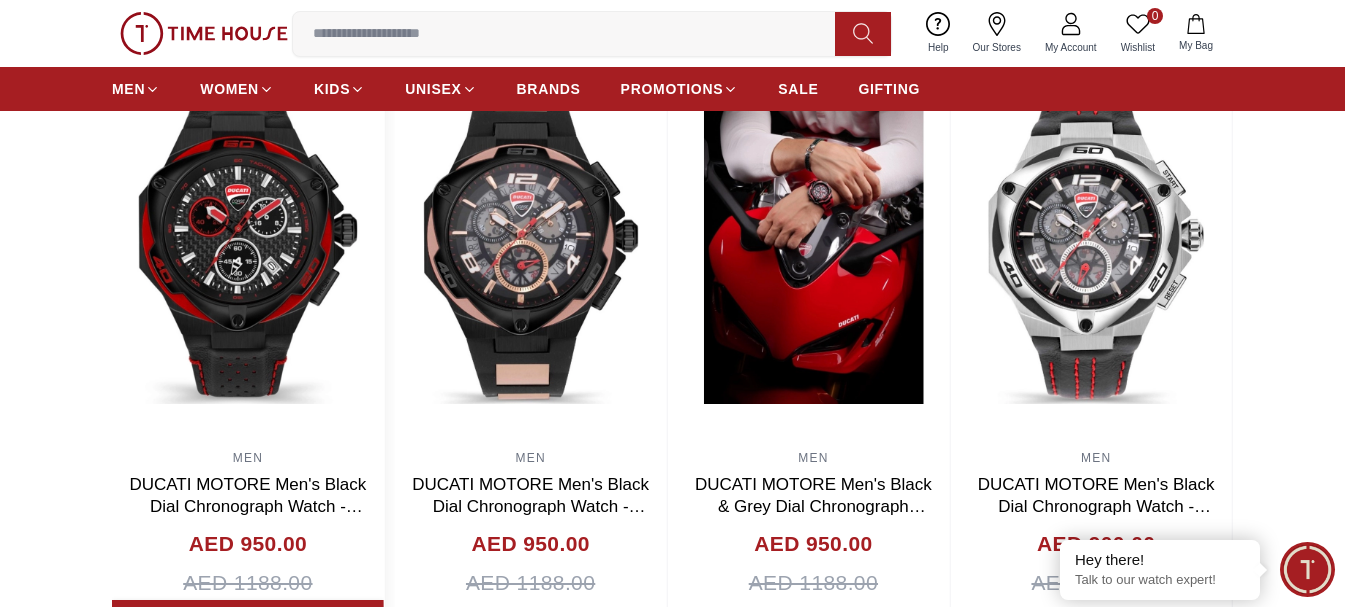 click at bounding box center (248, 240) 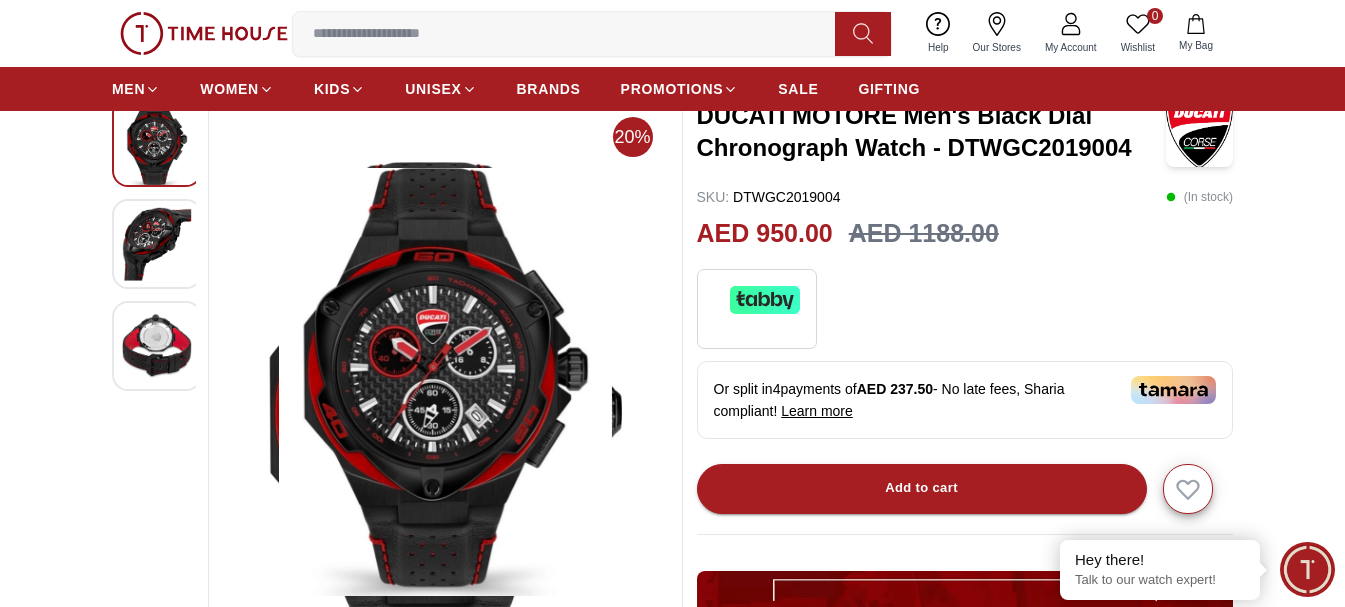 scroll, scrollTop: 100, scrollLeft: 0, axis: vertical 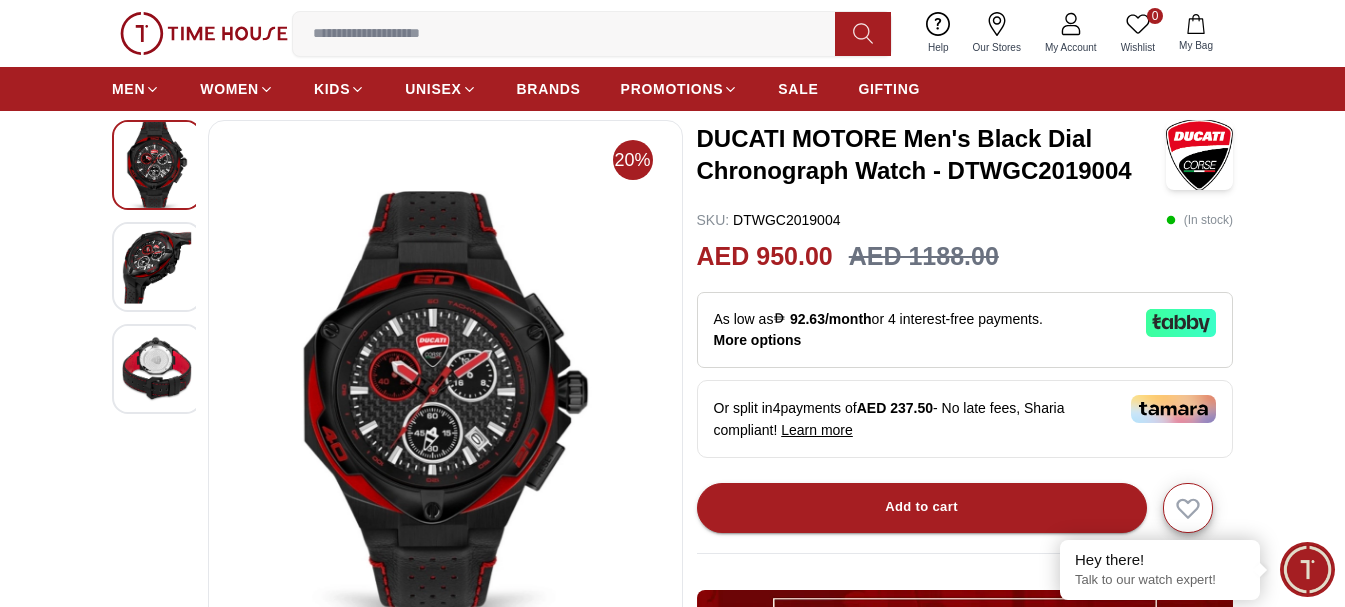 click at bounding box center [157, 267] 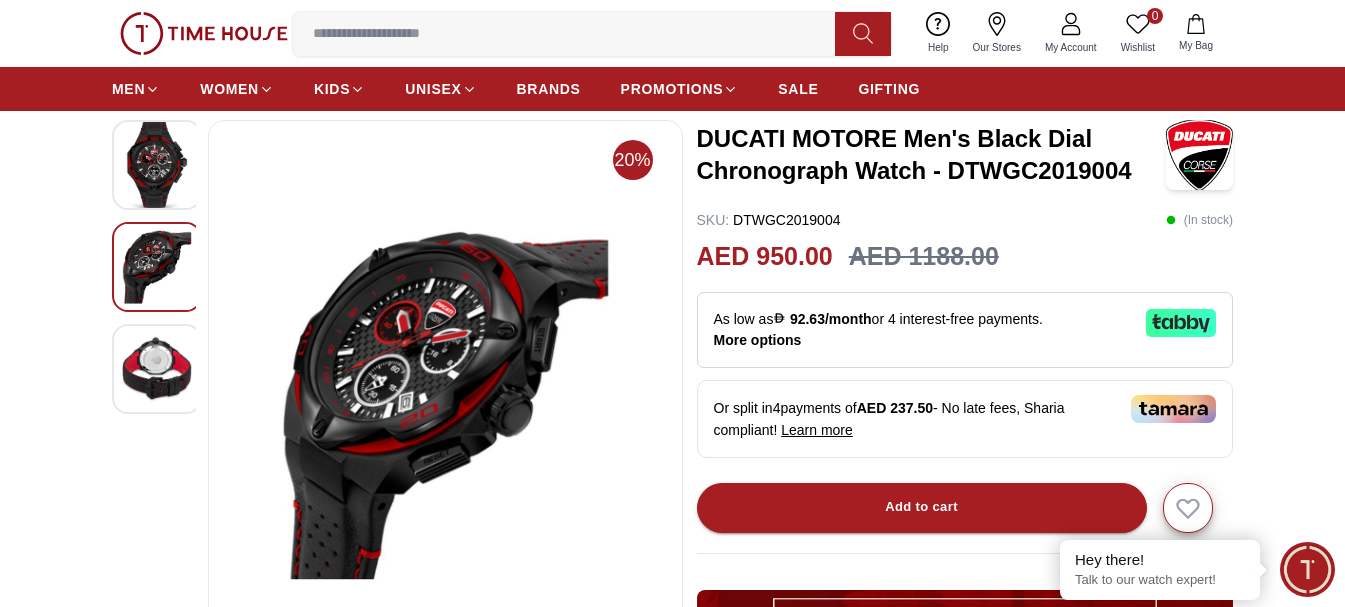 click at bounding box center (157, 369) 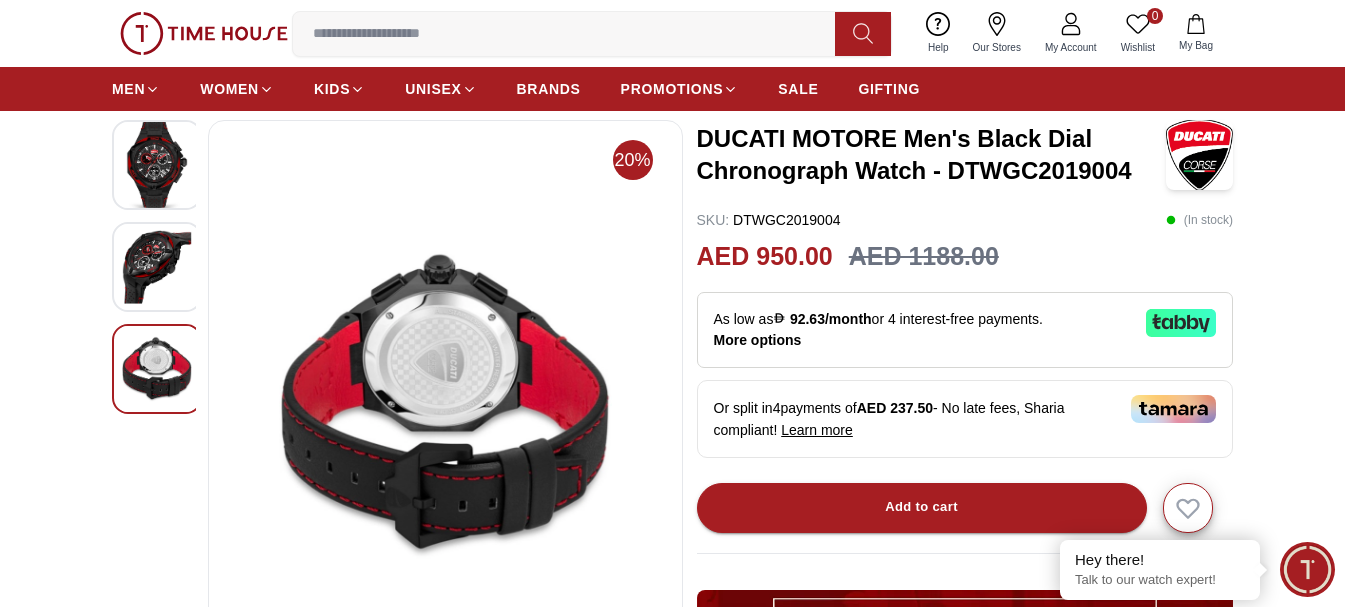 click at bounding box center [157, 267] 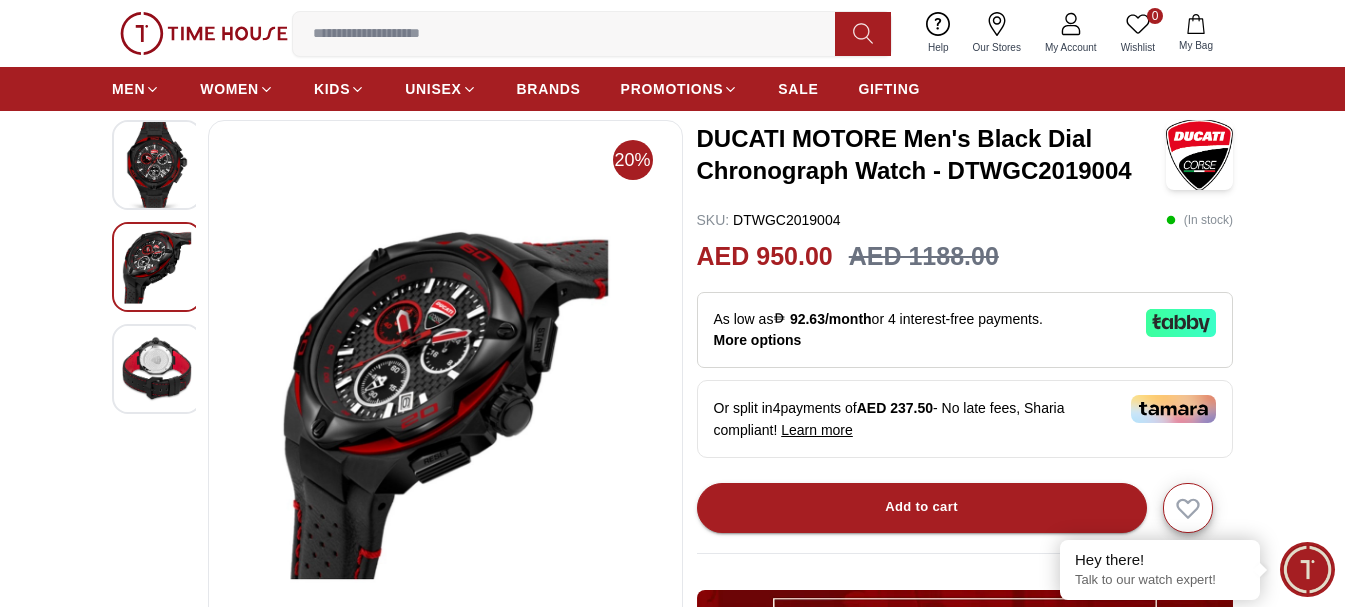 click at bounding box center [157, 165] 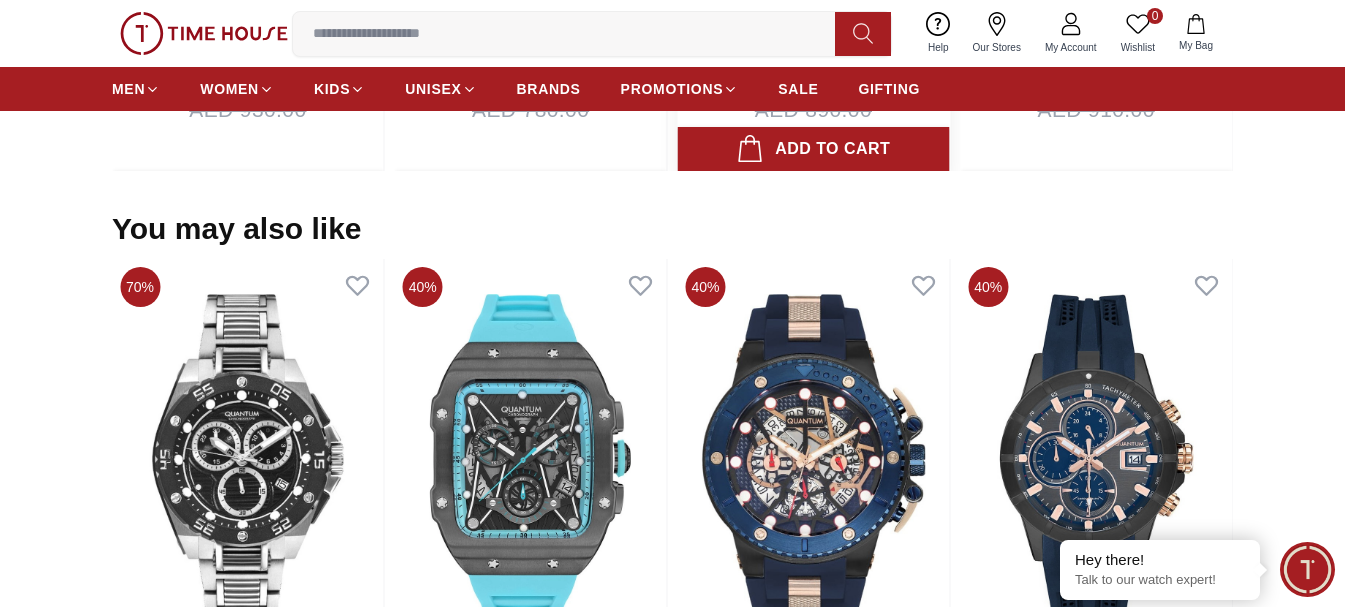 scroll, scrollTop: 2000, scrollLeft: 0, axis: vertical 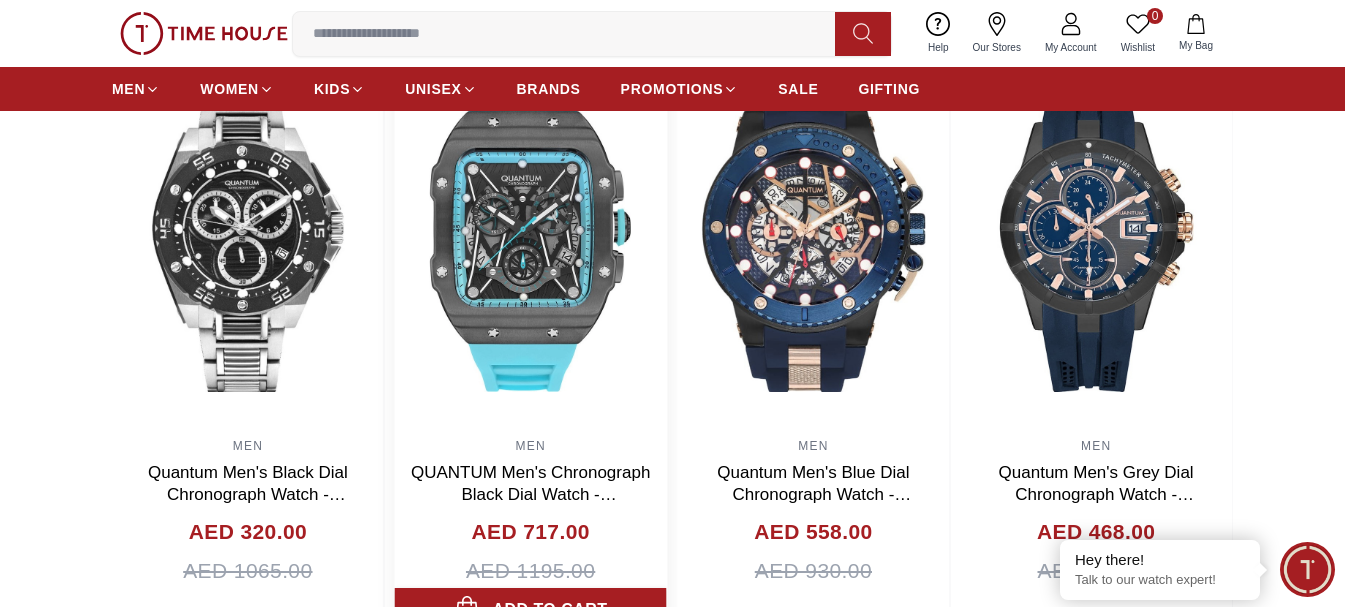 click at bounding box center [531, 228] 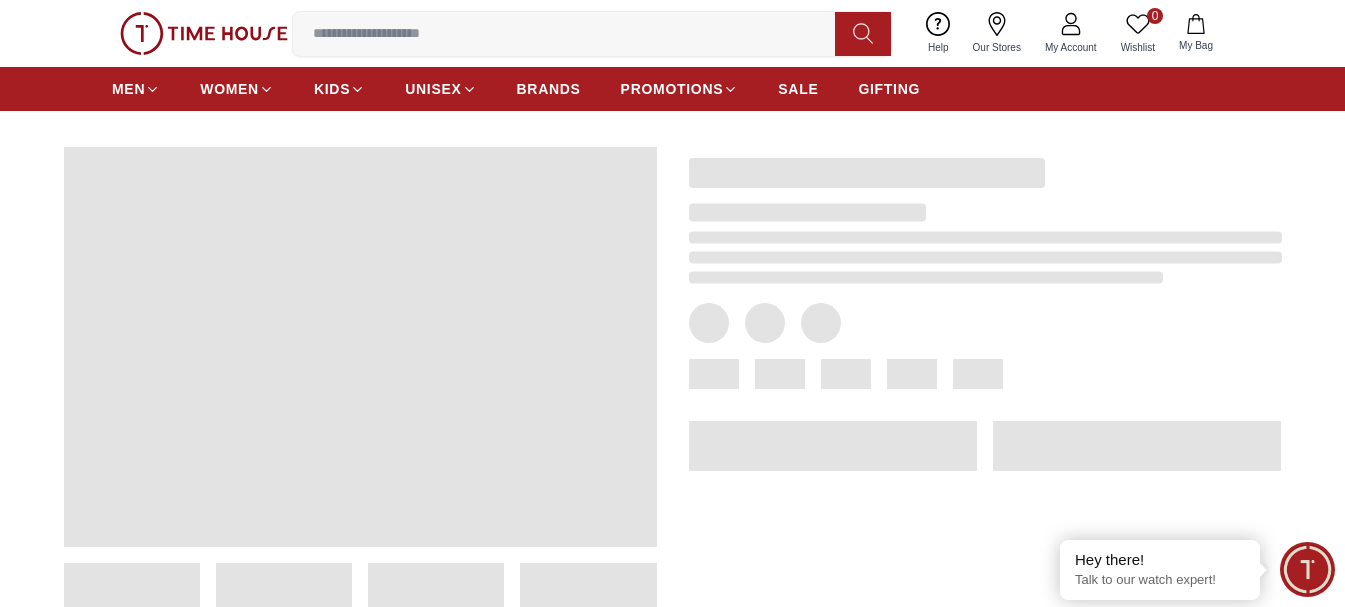 scroll, scrollTop: 100, scrollLeft: 0, axis: vertical 